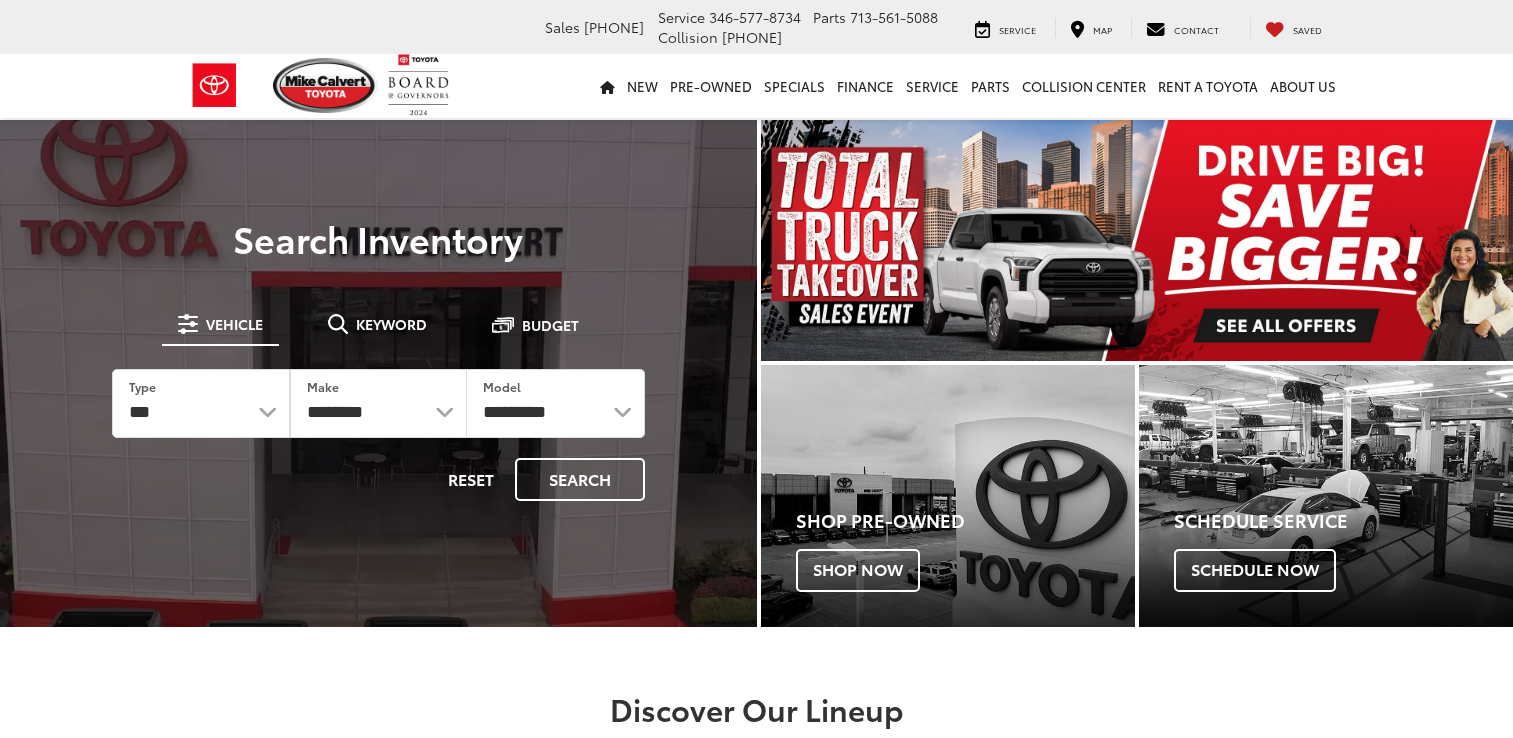 scroll, scrollTop: 0, scrollLeft: 0, axis: both 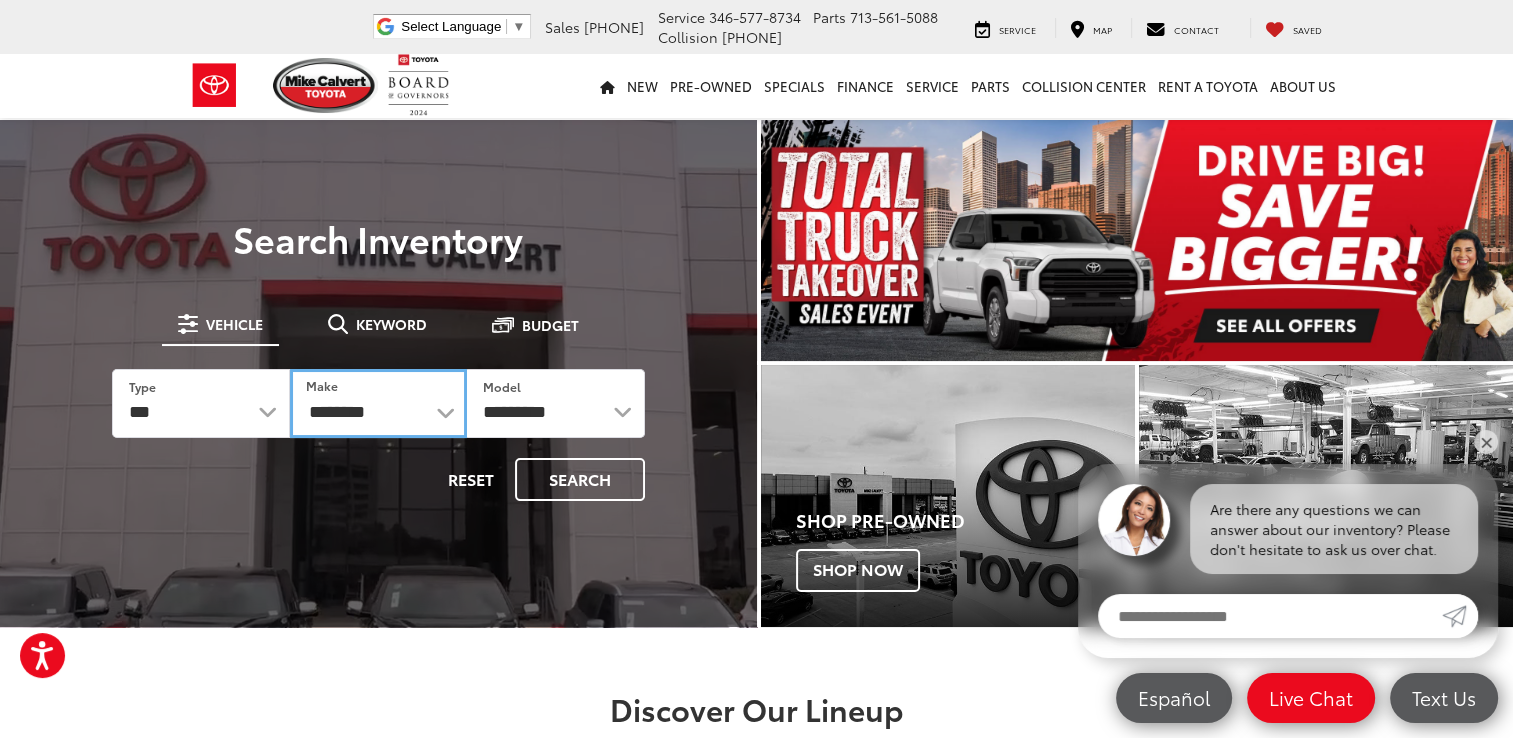 click on "**********" at bounding box center [378, 403] 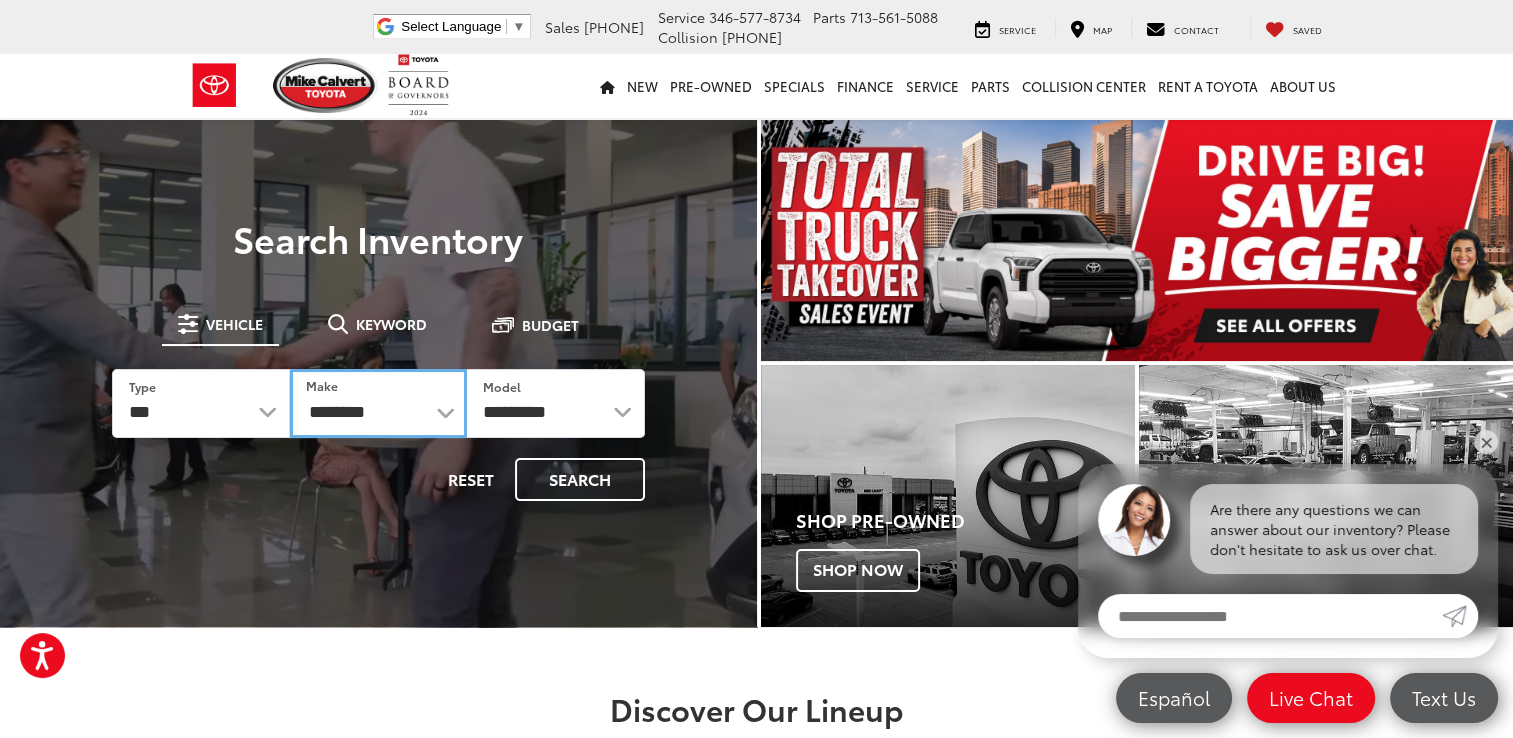 select on "******" 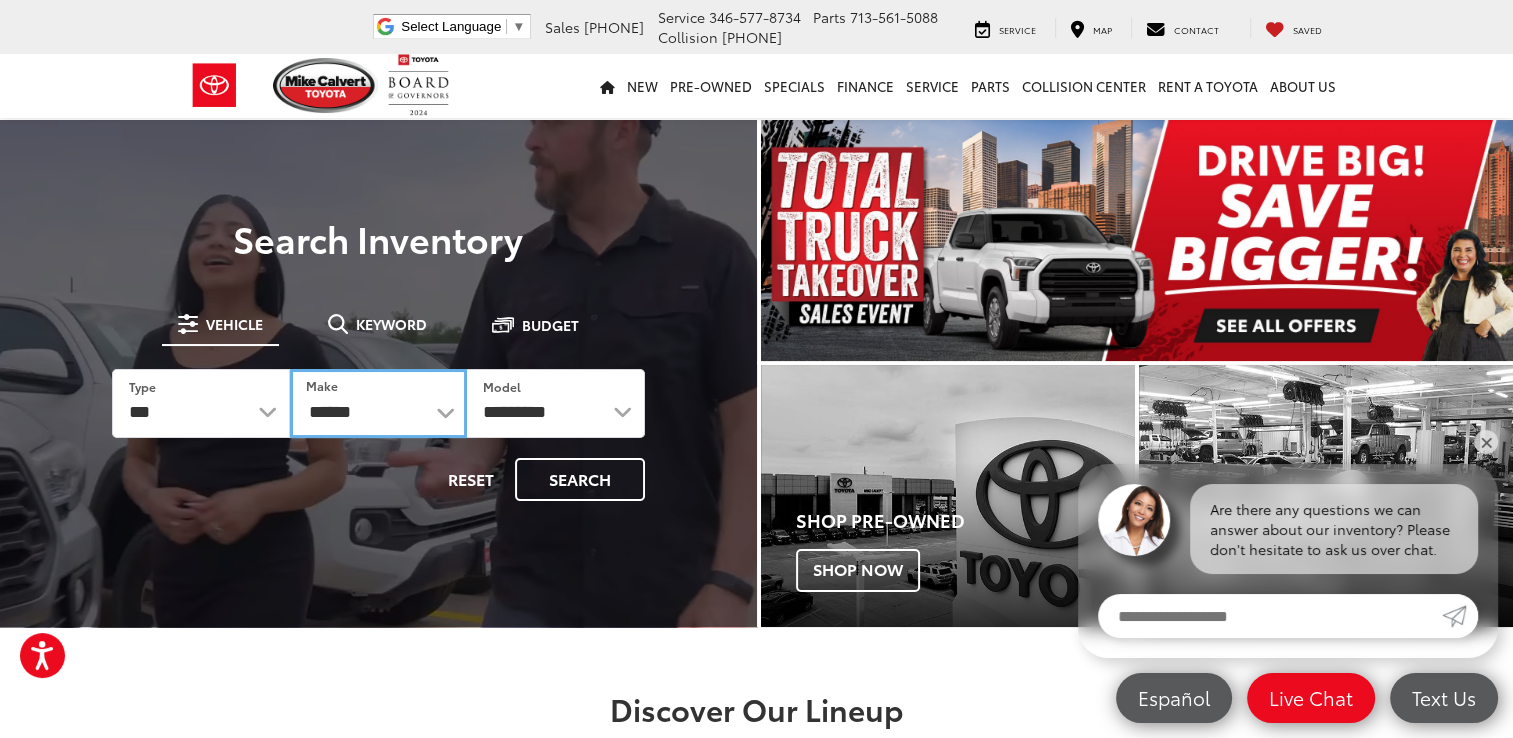 click on "**********" at bounding box center [378, 403] 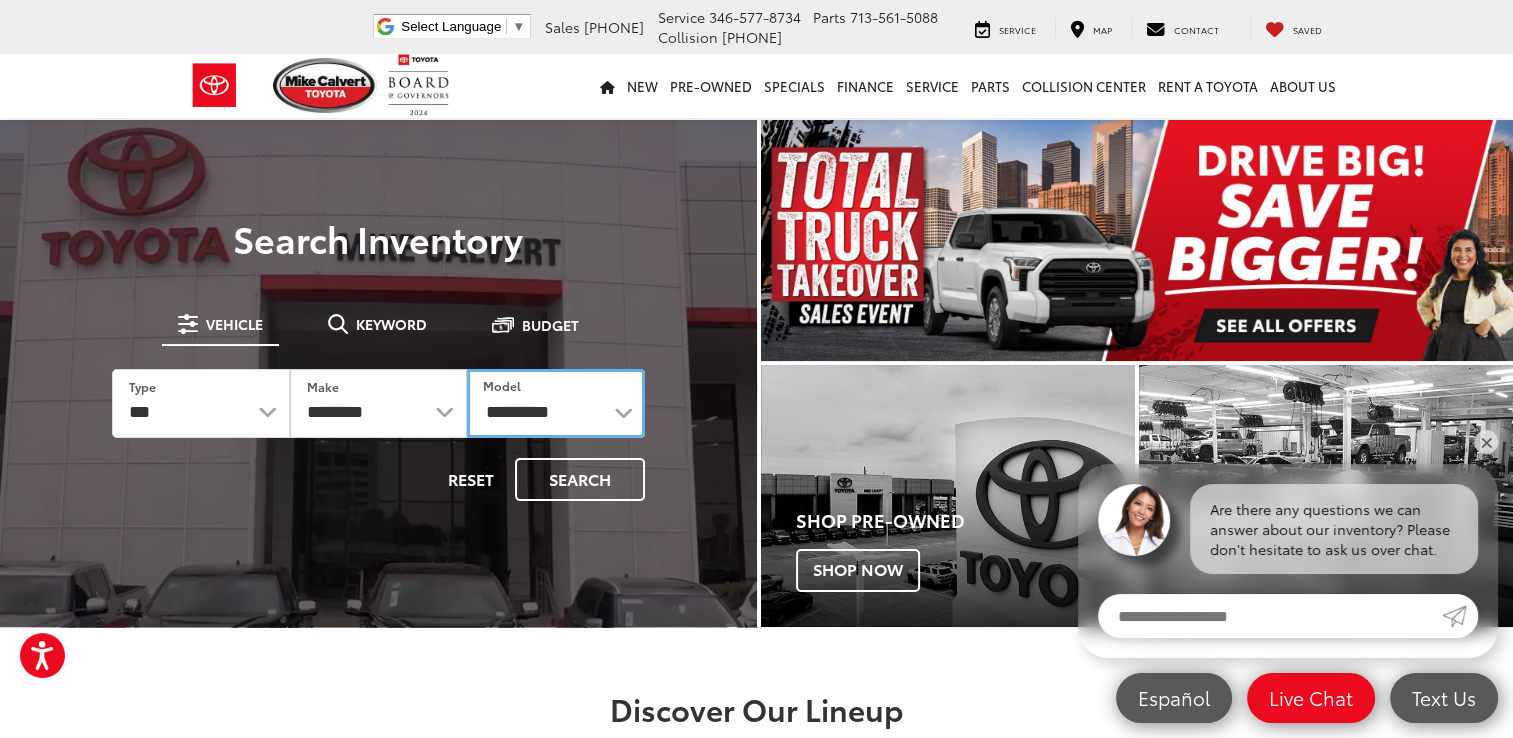 click on "**********" at bounding box center [555, 403] 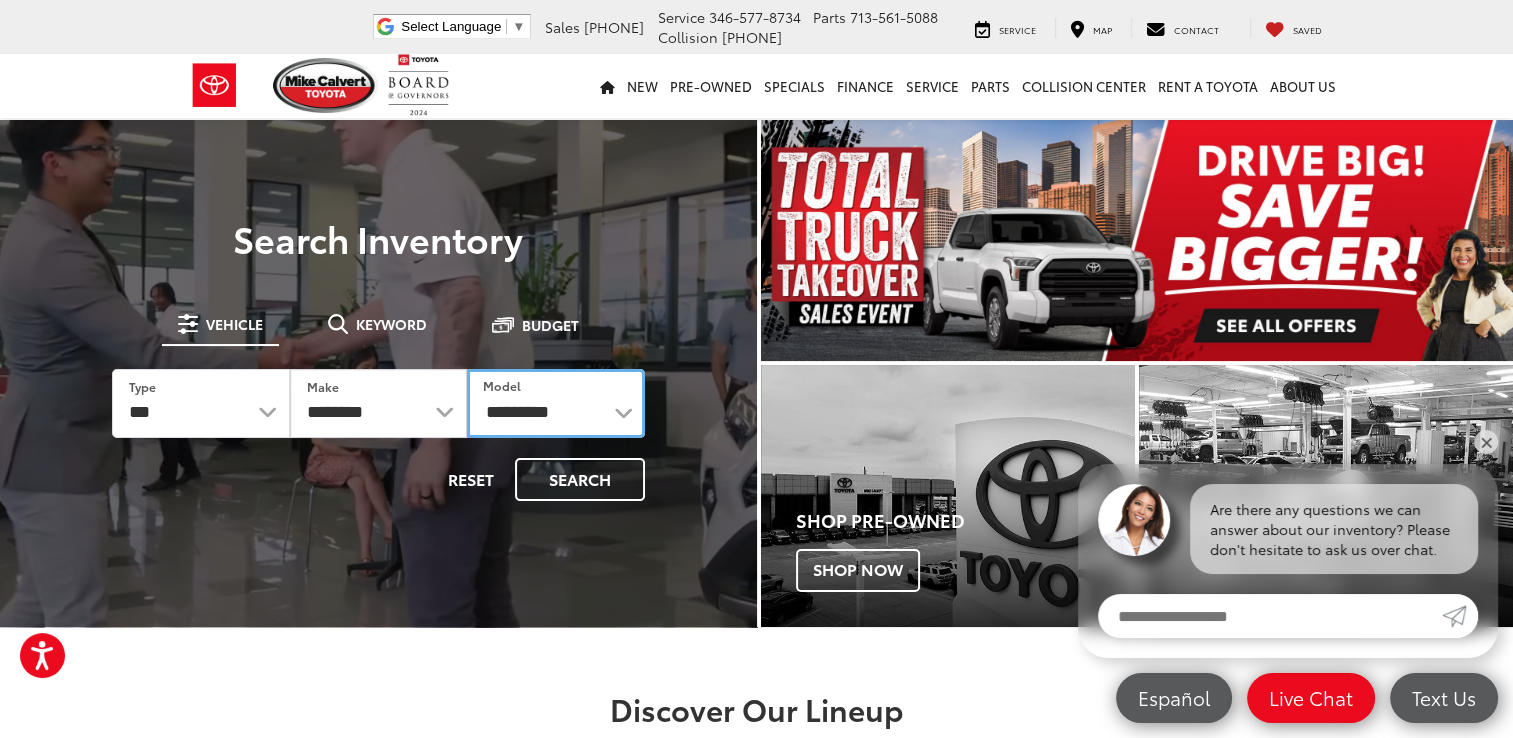 select on "*******" 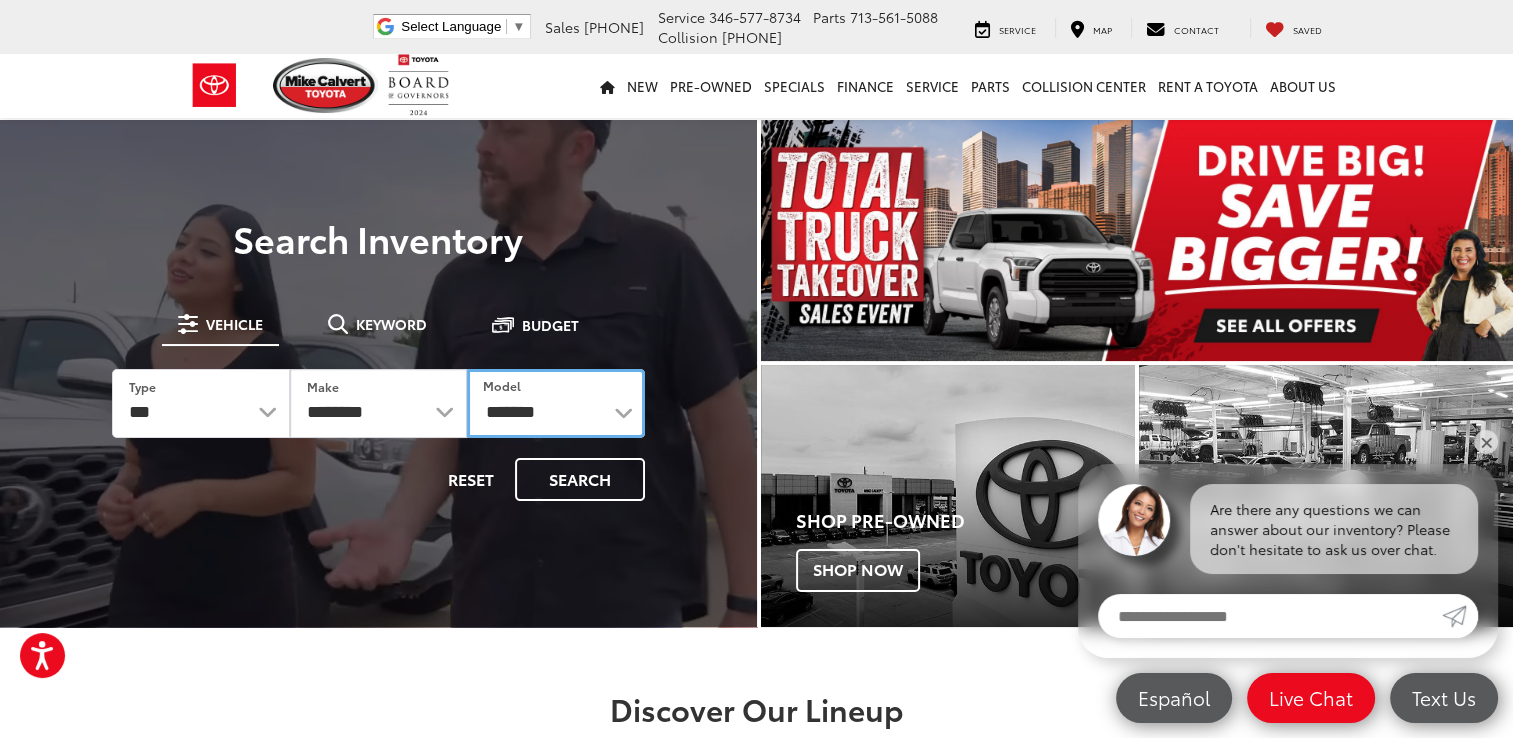 click on "**********" at bounding box center (555, 403) 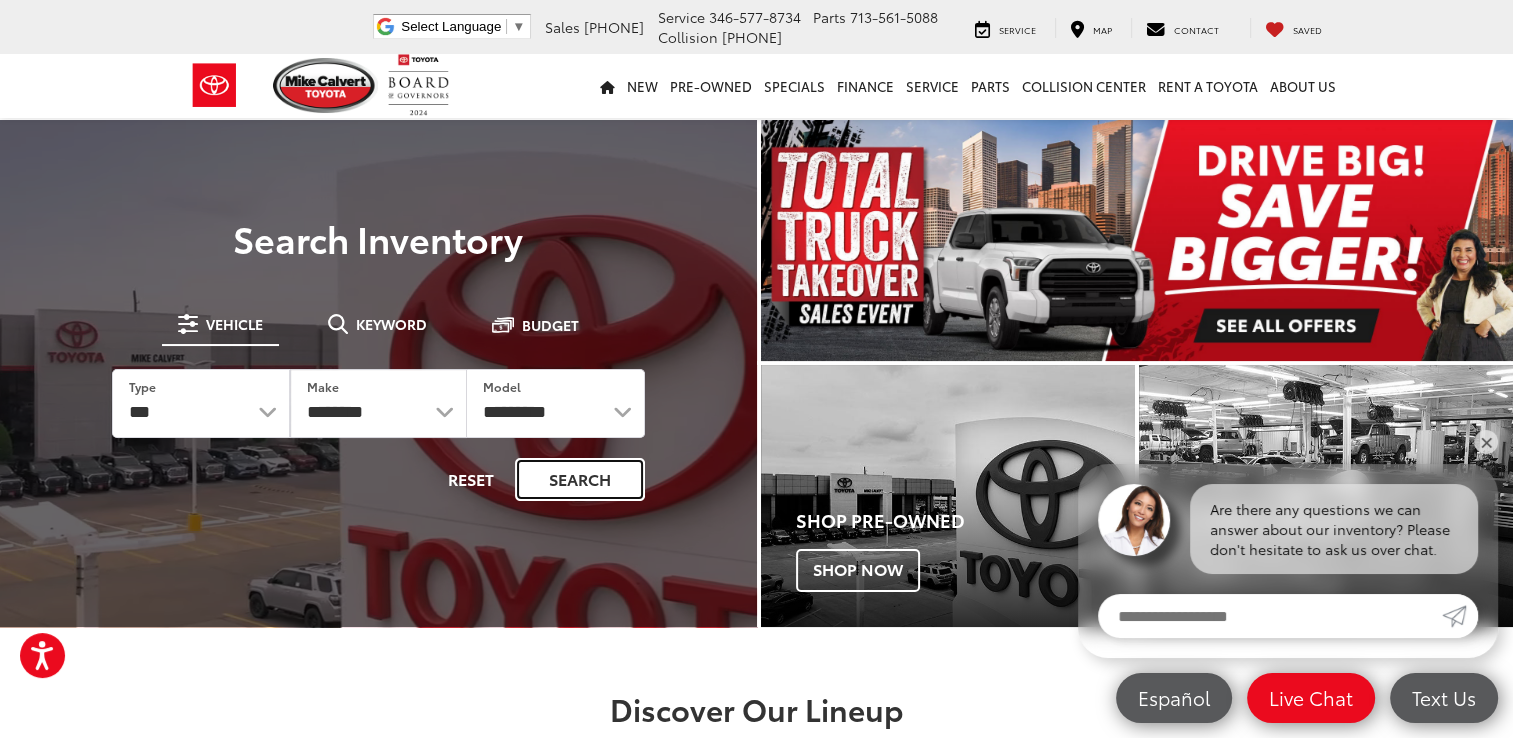 click on "Search" at bounding box center (580, 479) 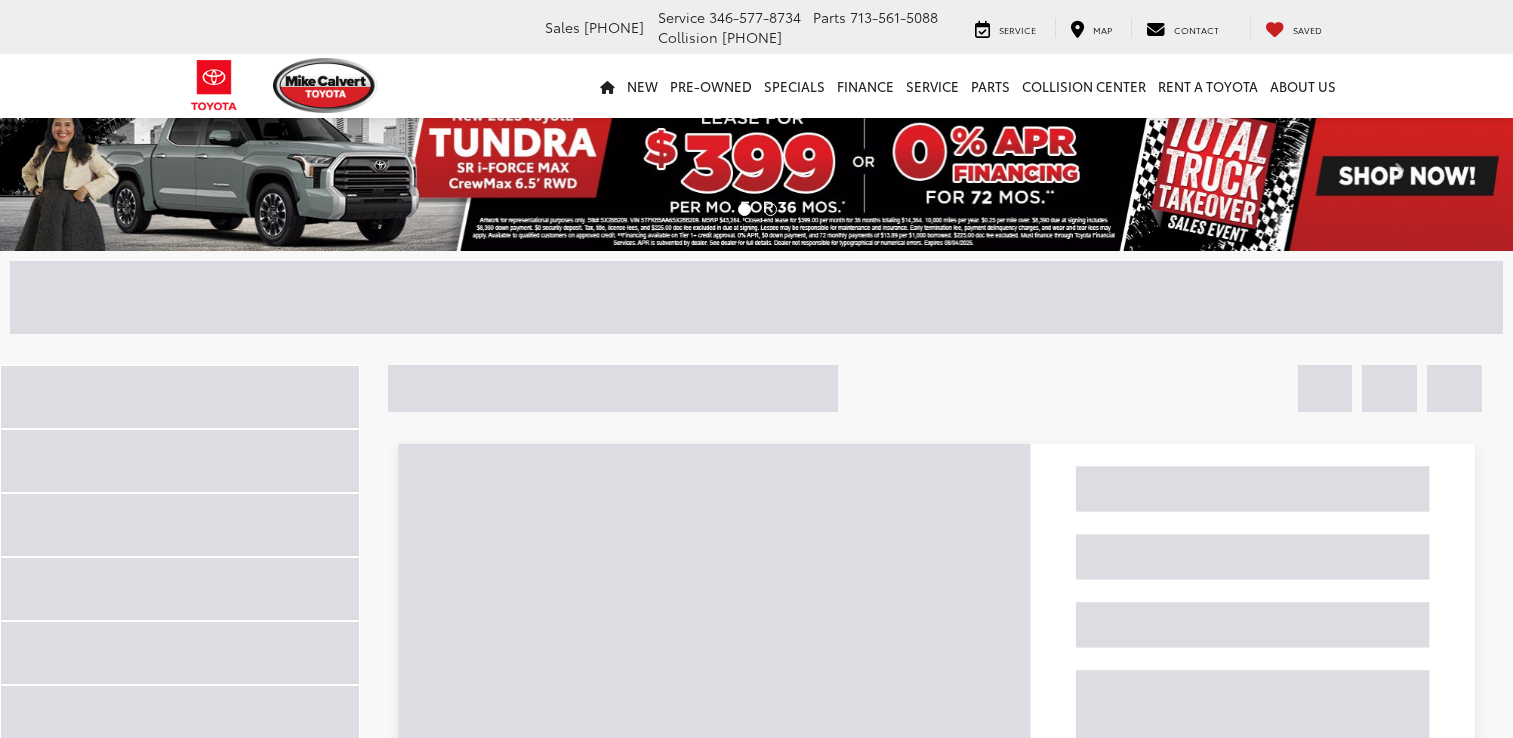 scroll, scrollTop: 0, scrollLeft: 0, axis: both 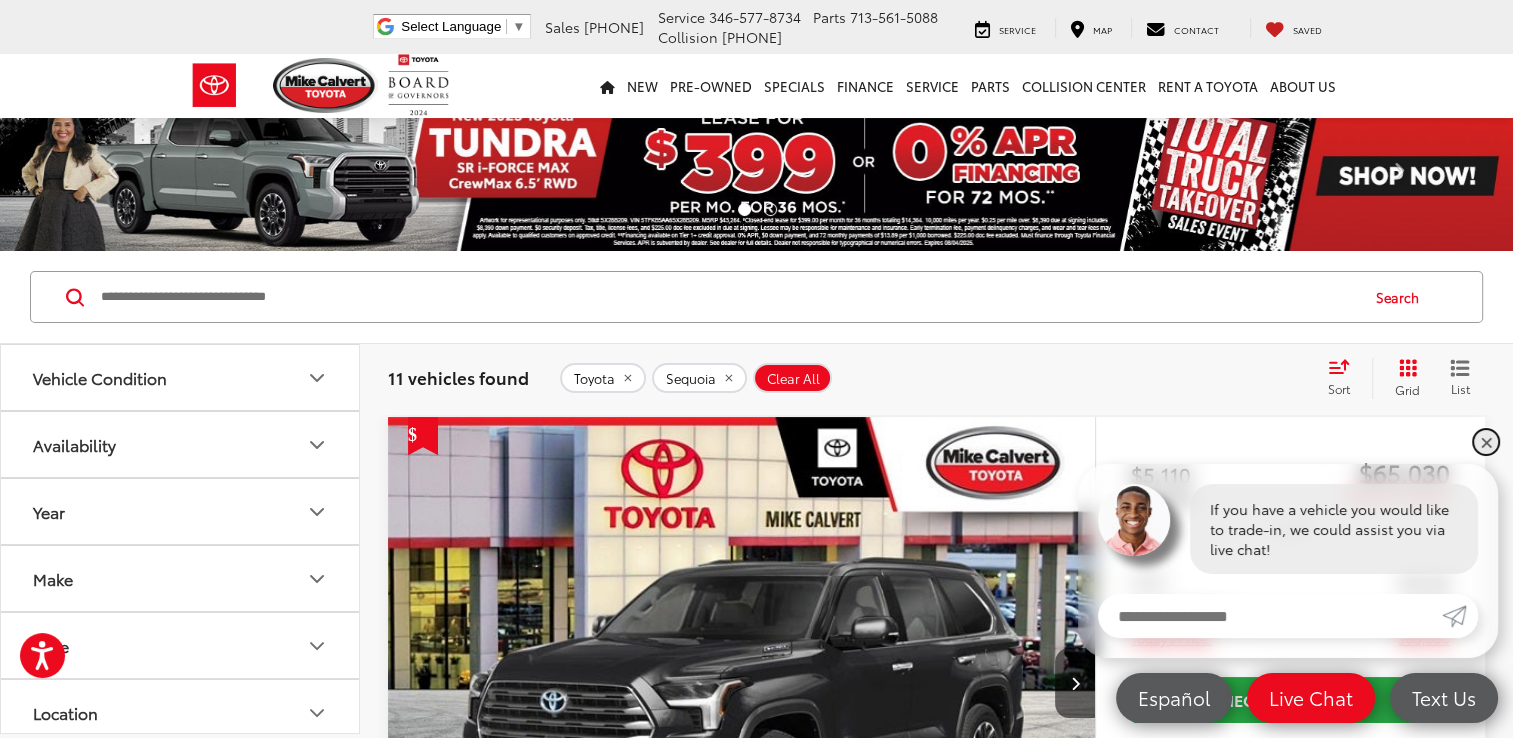 click on "✕" at bounding box center (1486, 442) 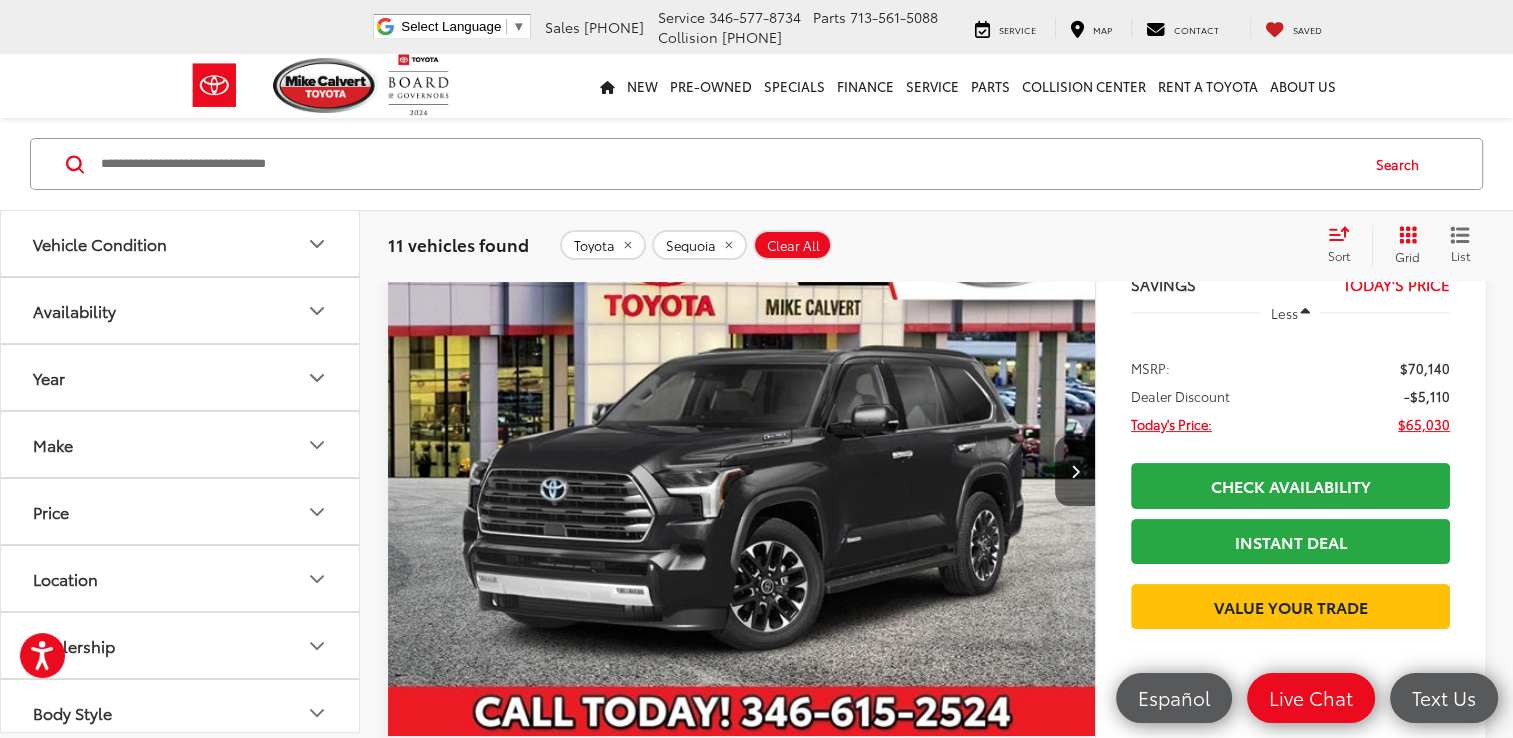 scroll, scrollTop: 240, scrollLeft: 0, axis: vertical 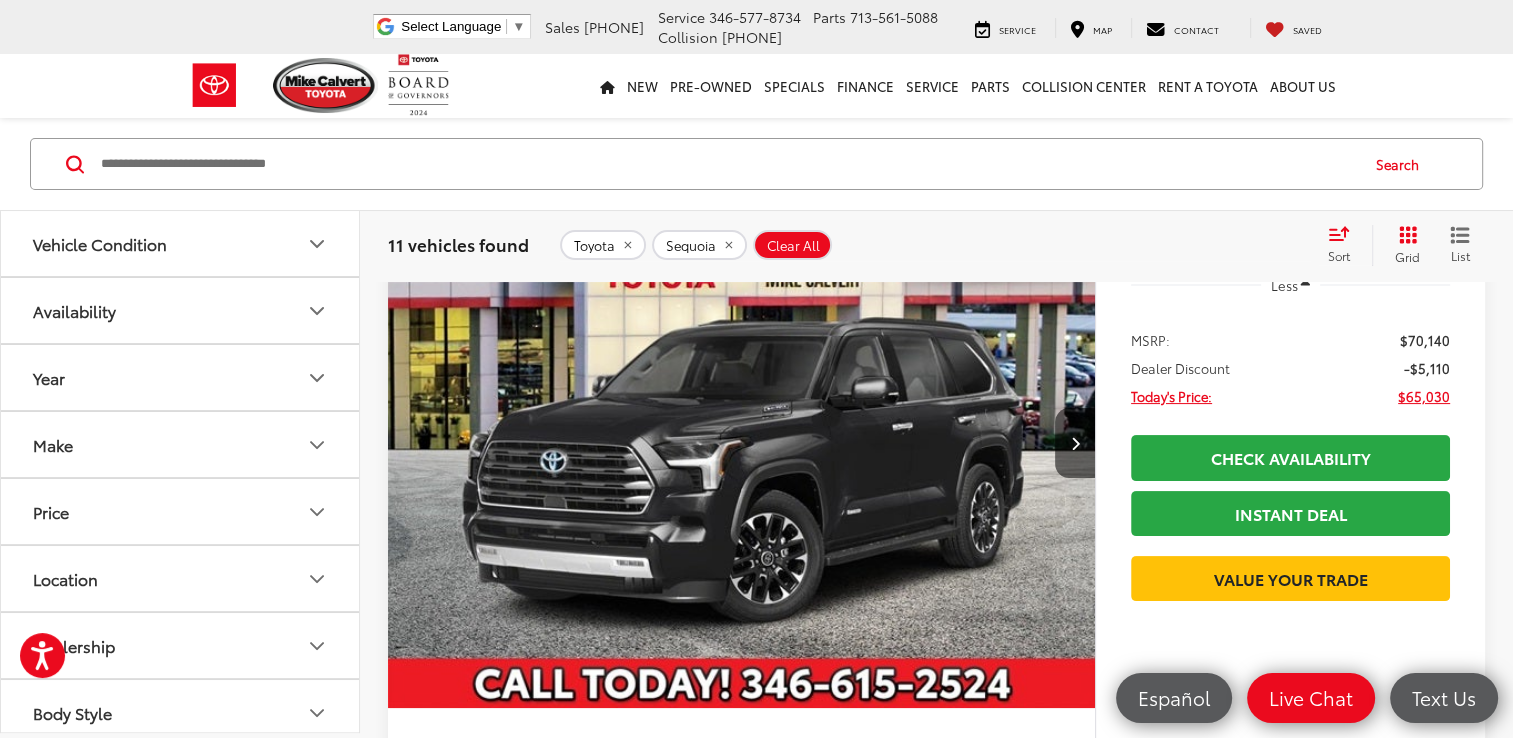 click at bounding box center (742, 443) 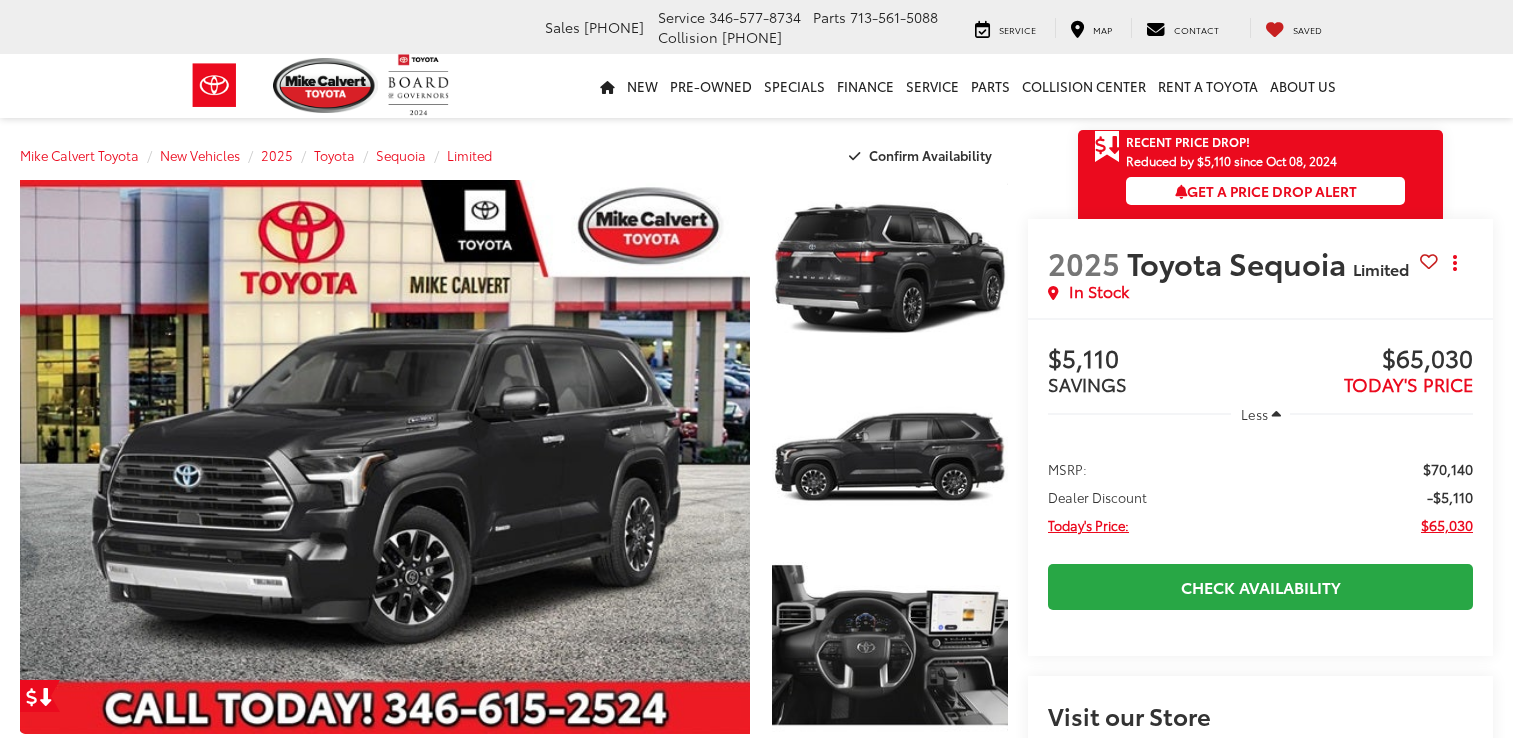 scroll, scrollTop: 0, scrollLeft: 0, axis: both 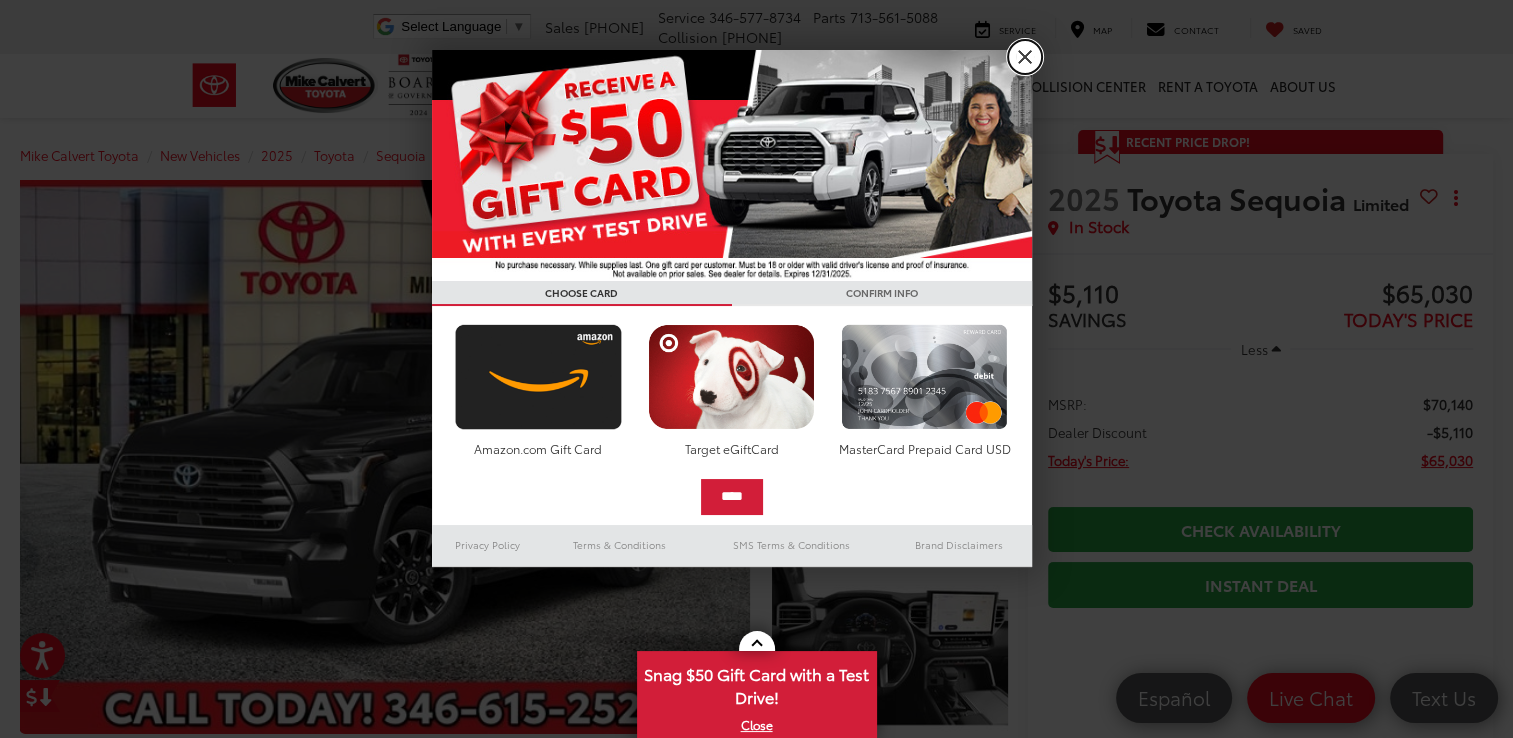 click on "X" at bounding box center [1025, 57] 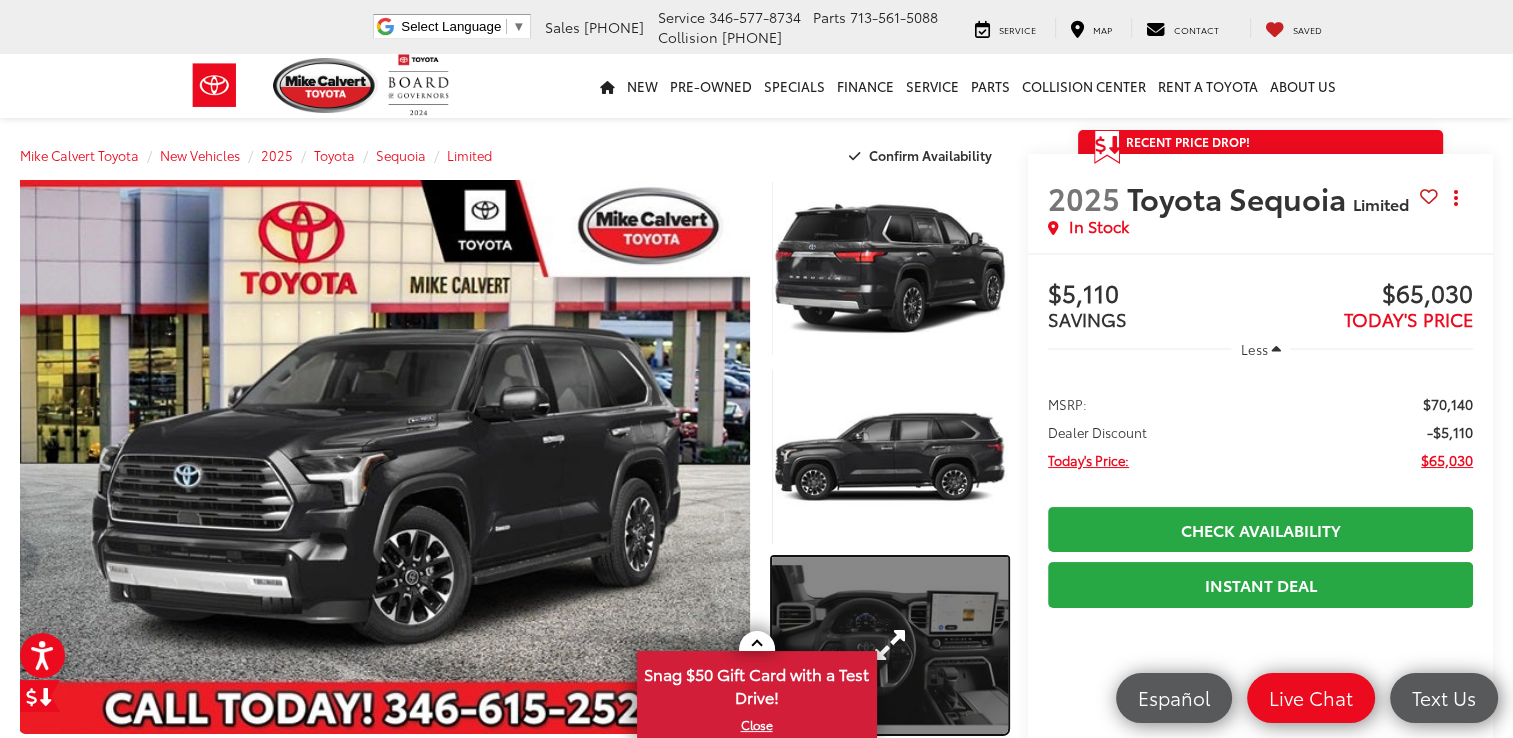 click at bounding box center [890, 645] 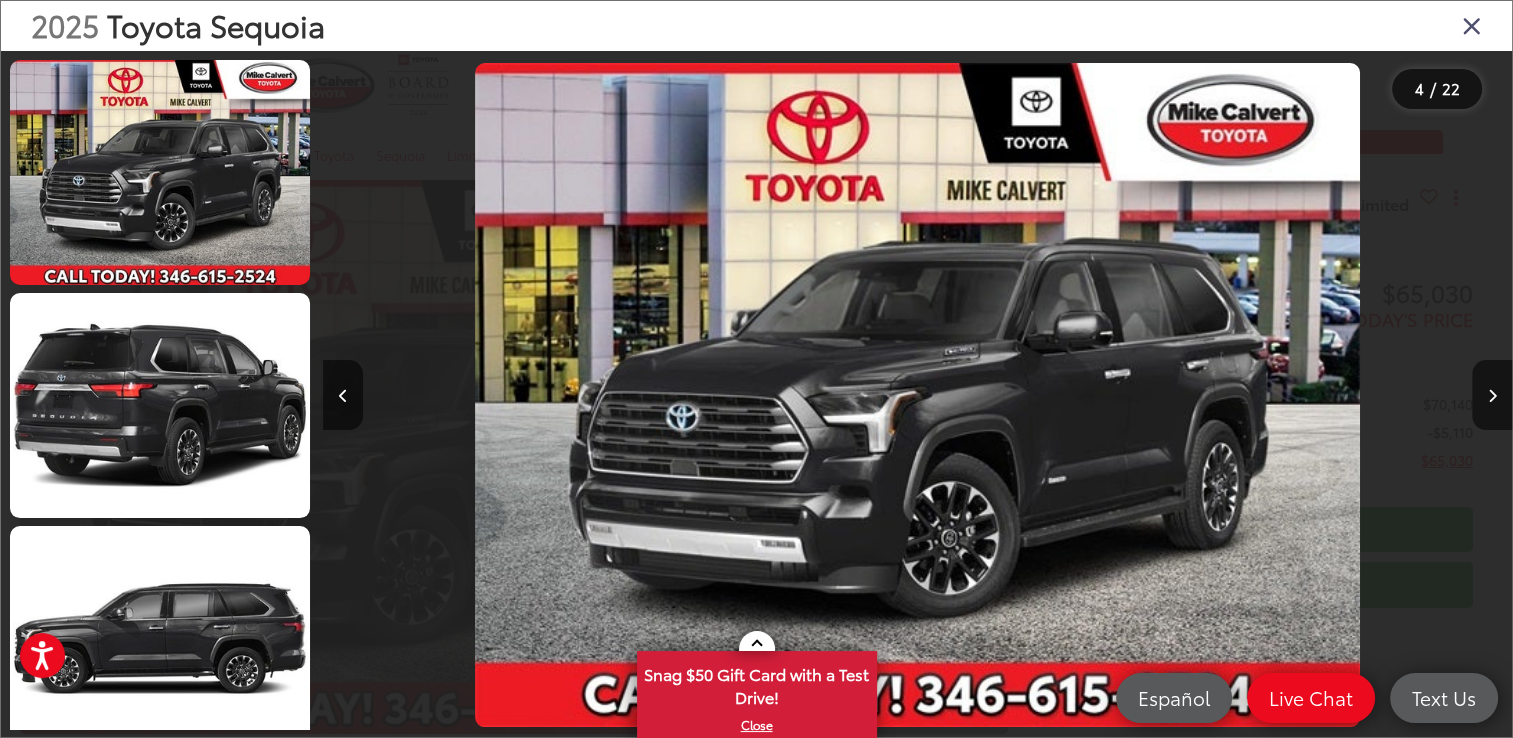 scroll, scrollTop: 523, scrollLeft: 0, axis: vertical 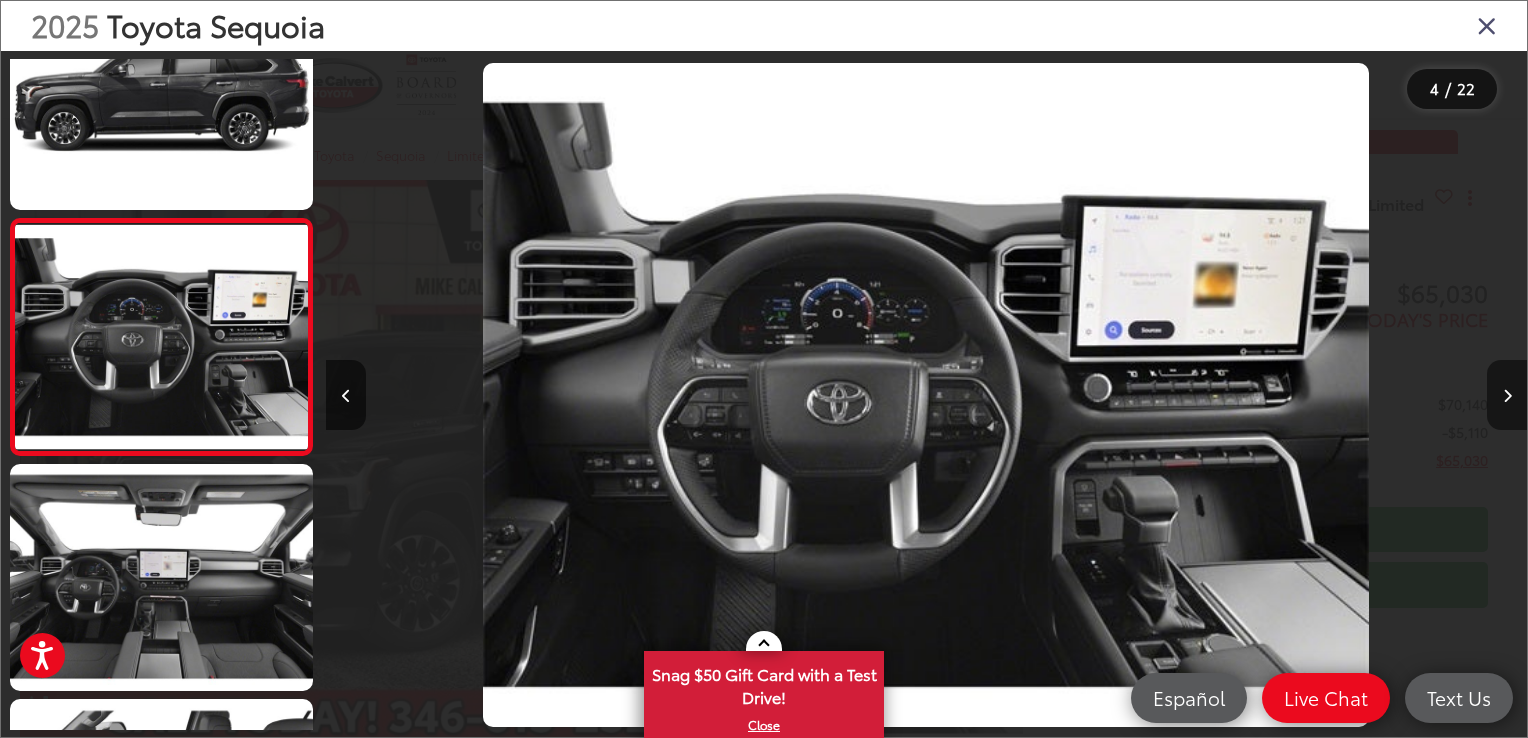 click at bounding box center [1507, 395] 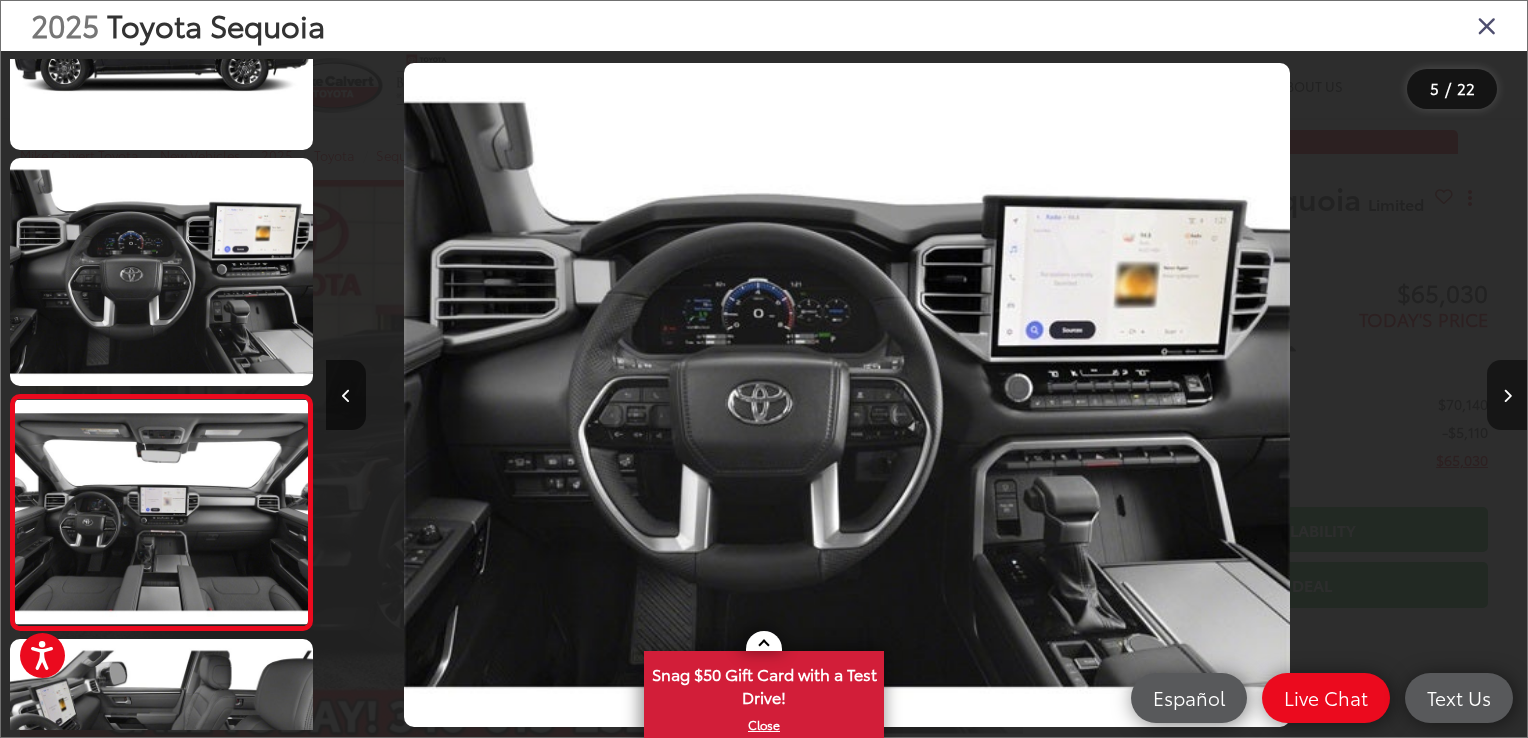 scroll, scrollTop: 755, scrollLeft: 0, axis: vertical 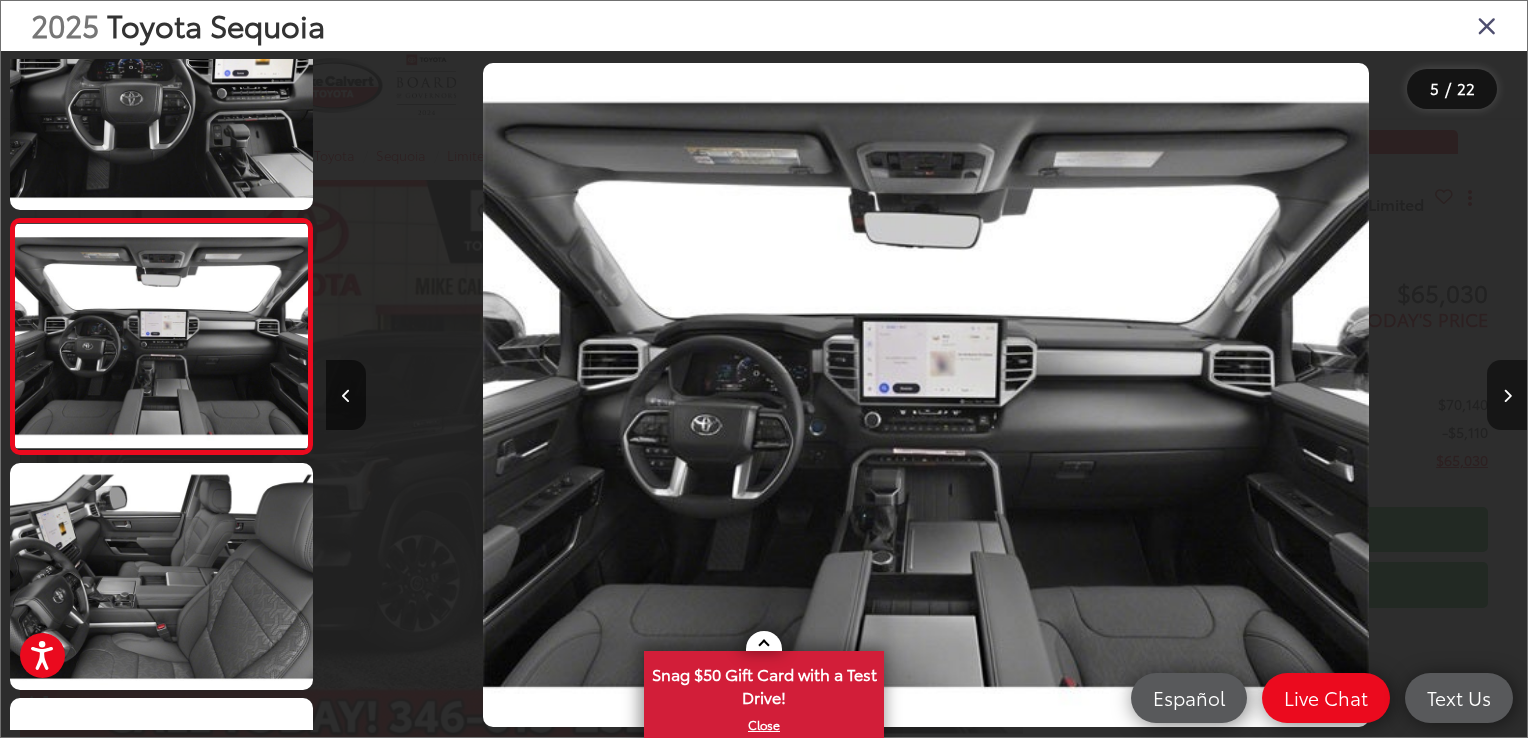 click at bounding box center (1507, 395) 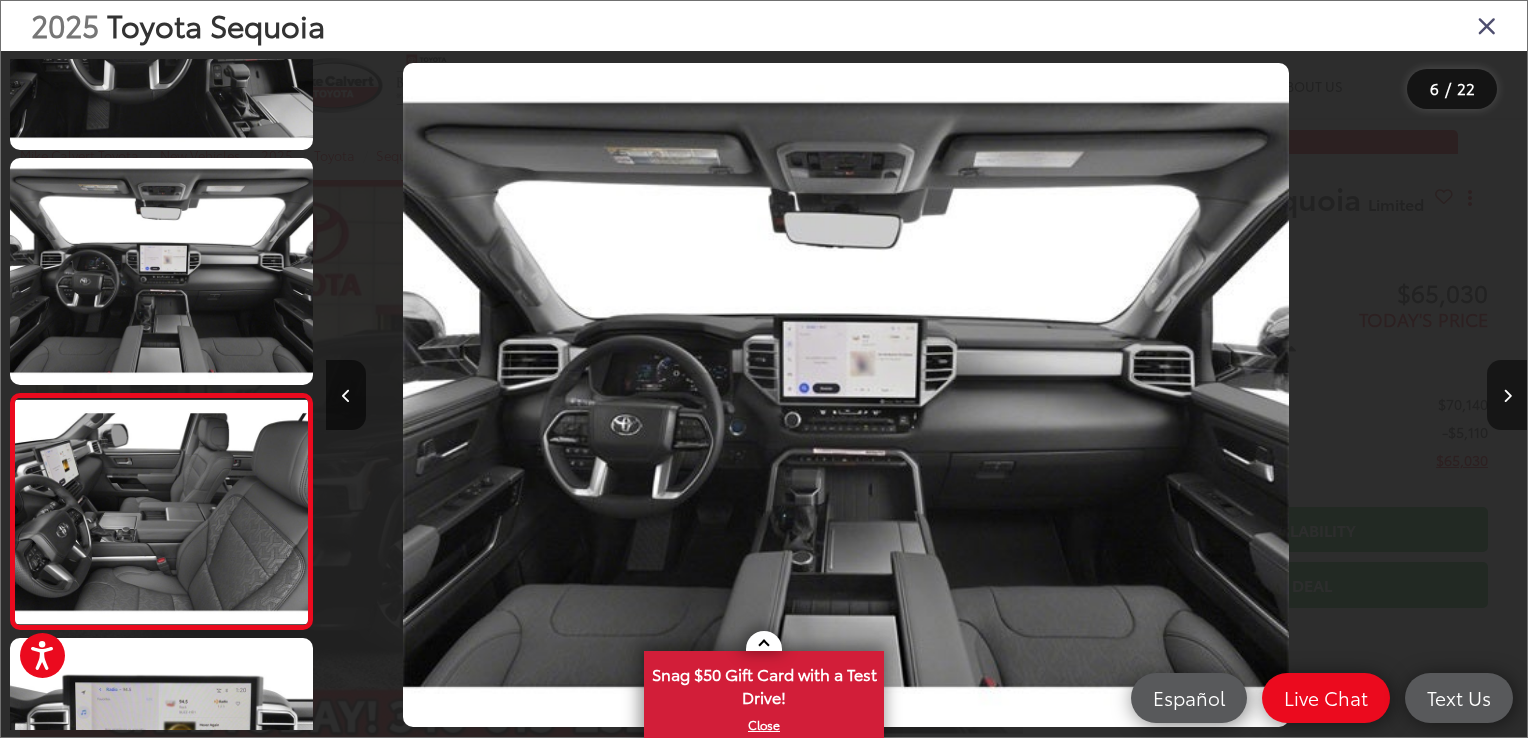 scroll, scrollTop: 955, scrollLeft: 0, axis: vertical 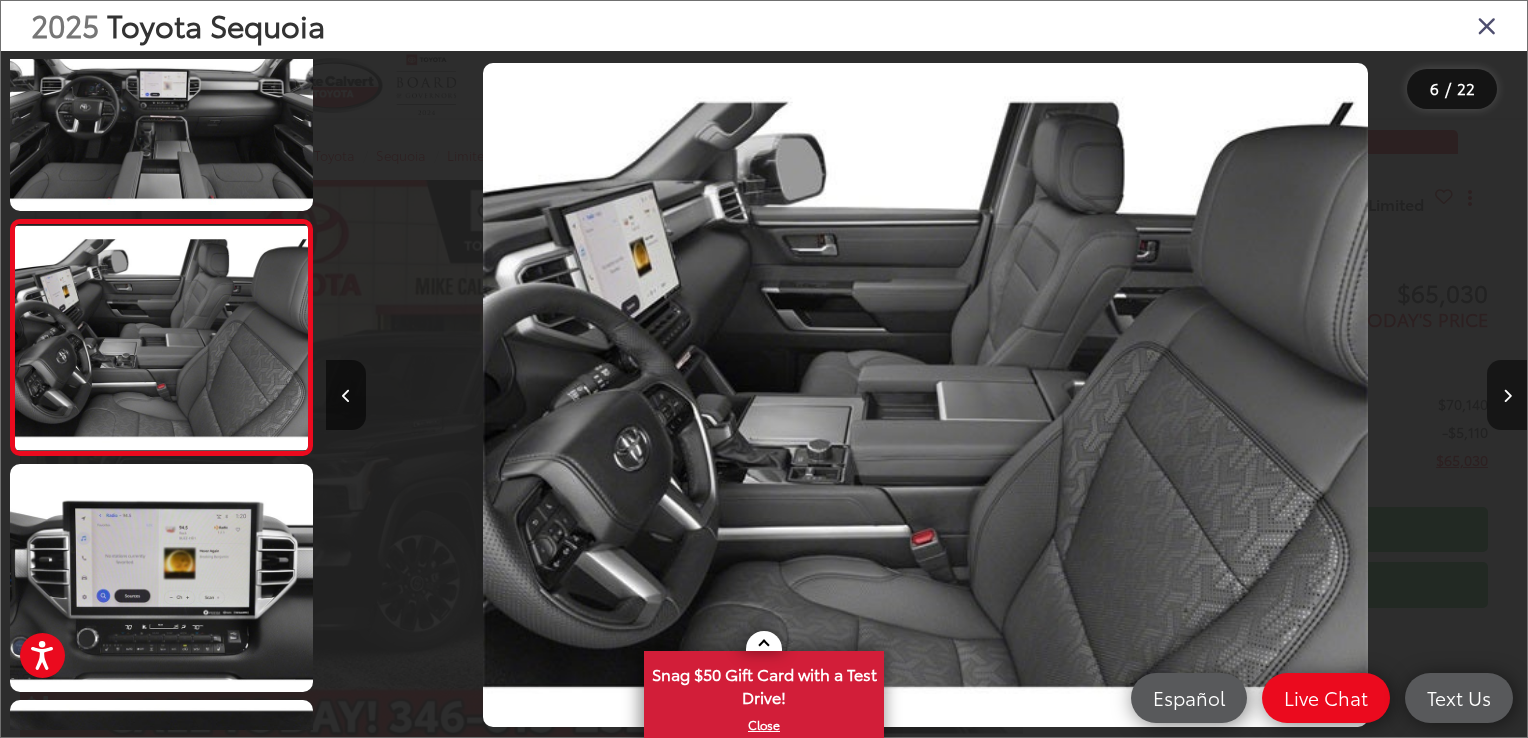 click at bounding box center (1507, 395) 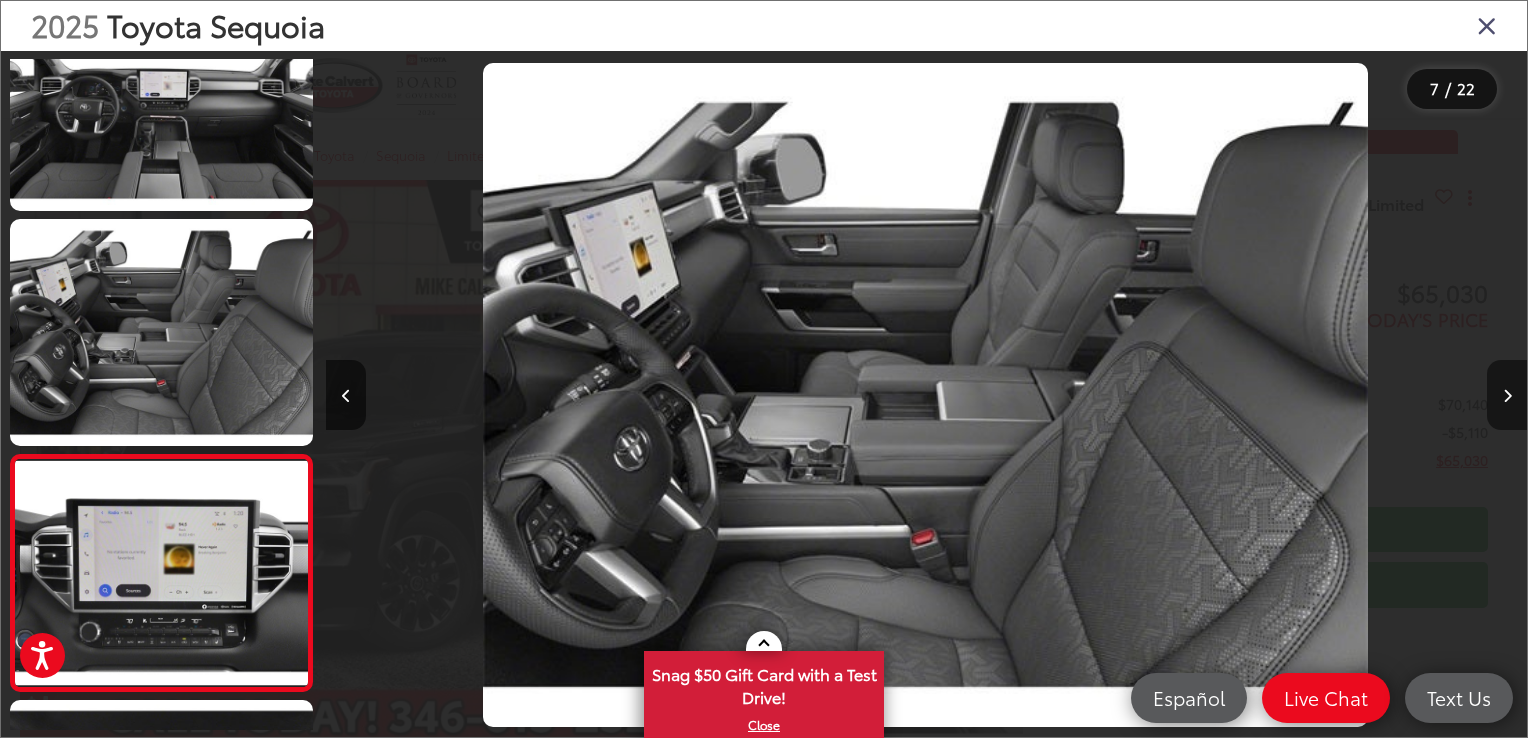 scroll, scrollTop: 0, scrollLeft: 6085, axis: horizontal 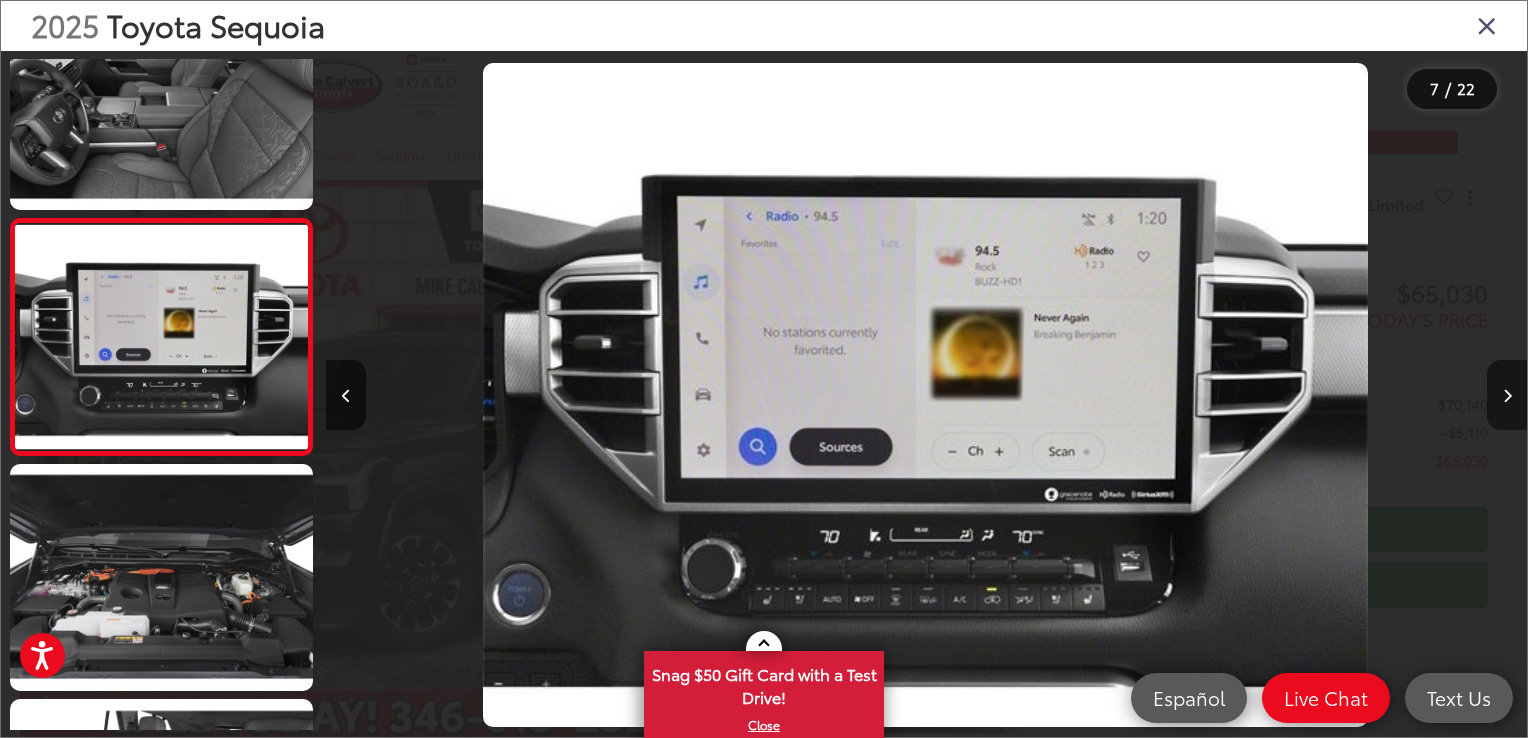click at bounding box center (1507, 395) 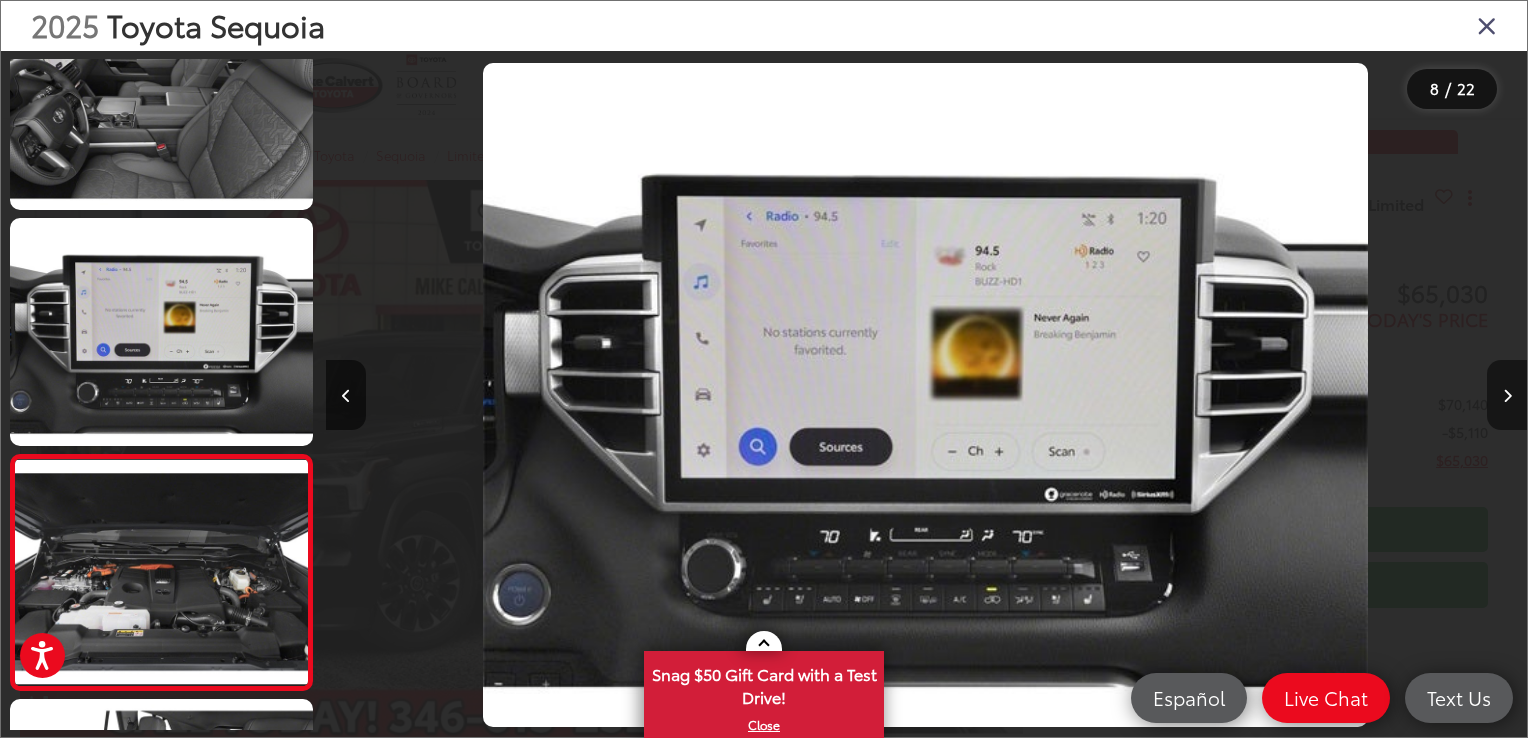 scroll, scrollTop: 0, scrollLeft: 7446, axis: horizontal 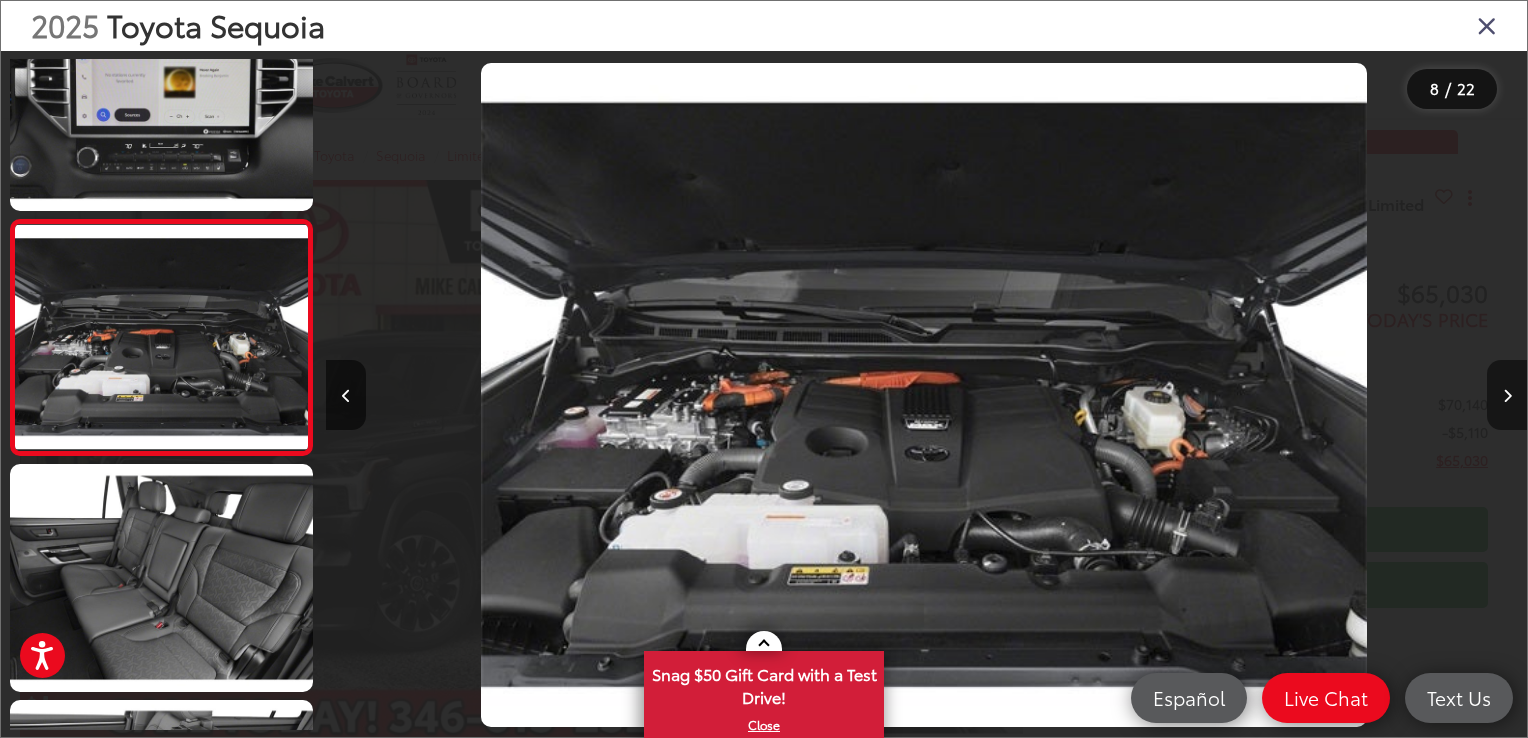 click at bounding box center (1507, 395) 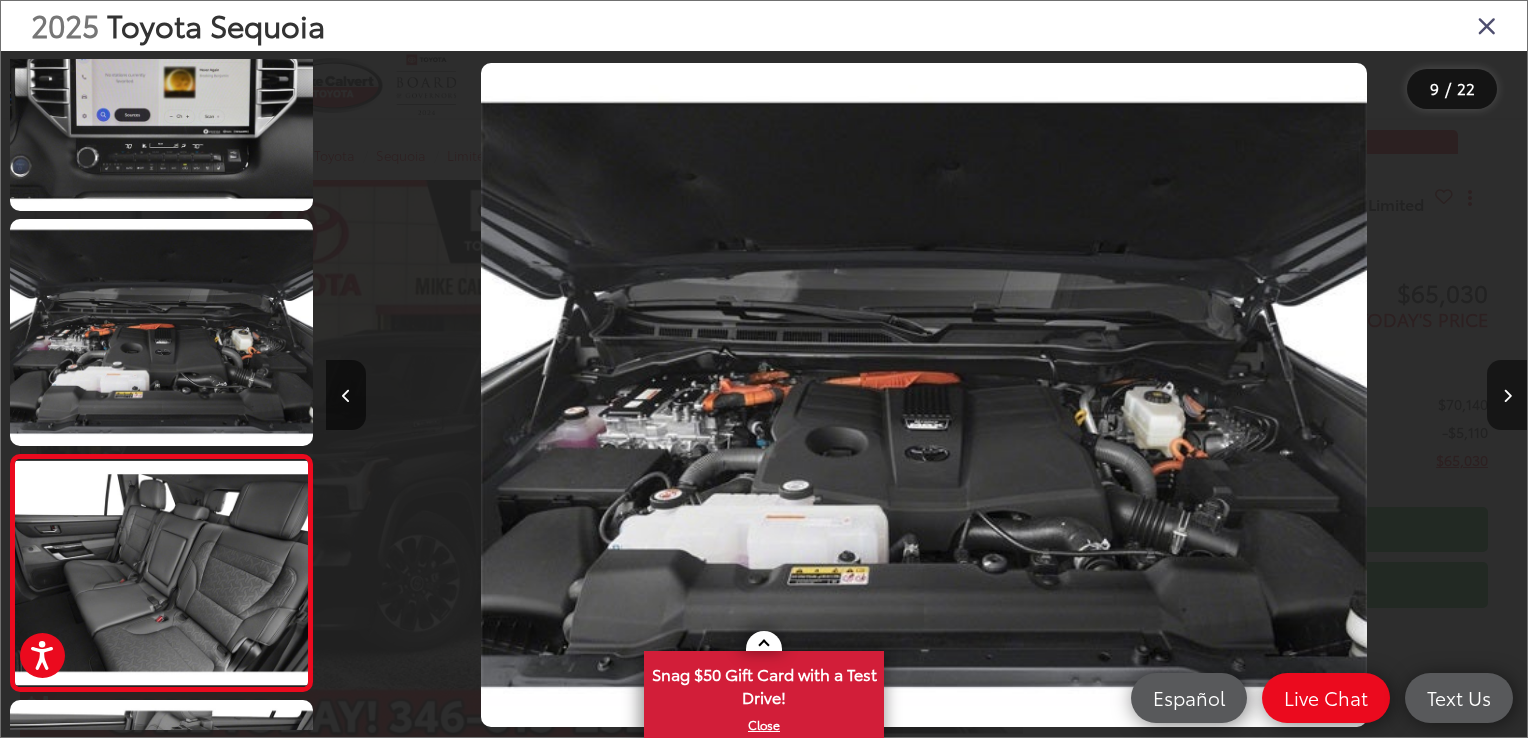 scroll, scrollTop: 0, scrollLeft: 8734, axis: horizontal 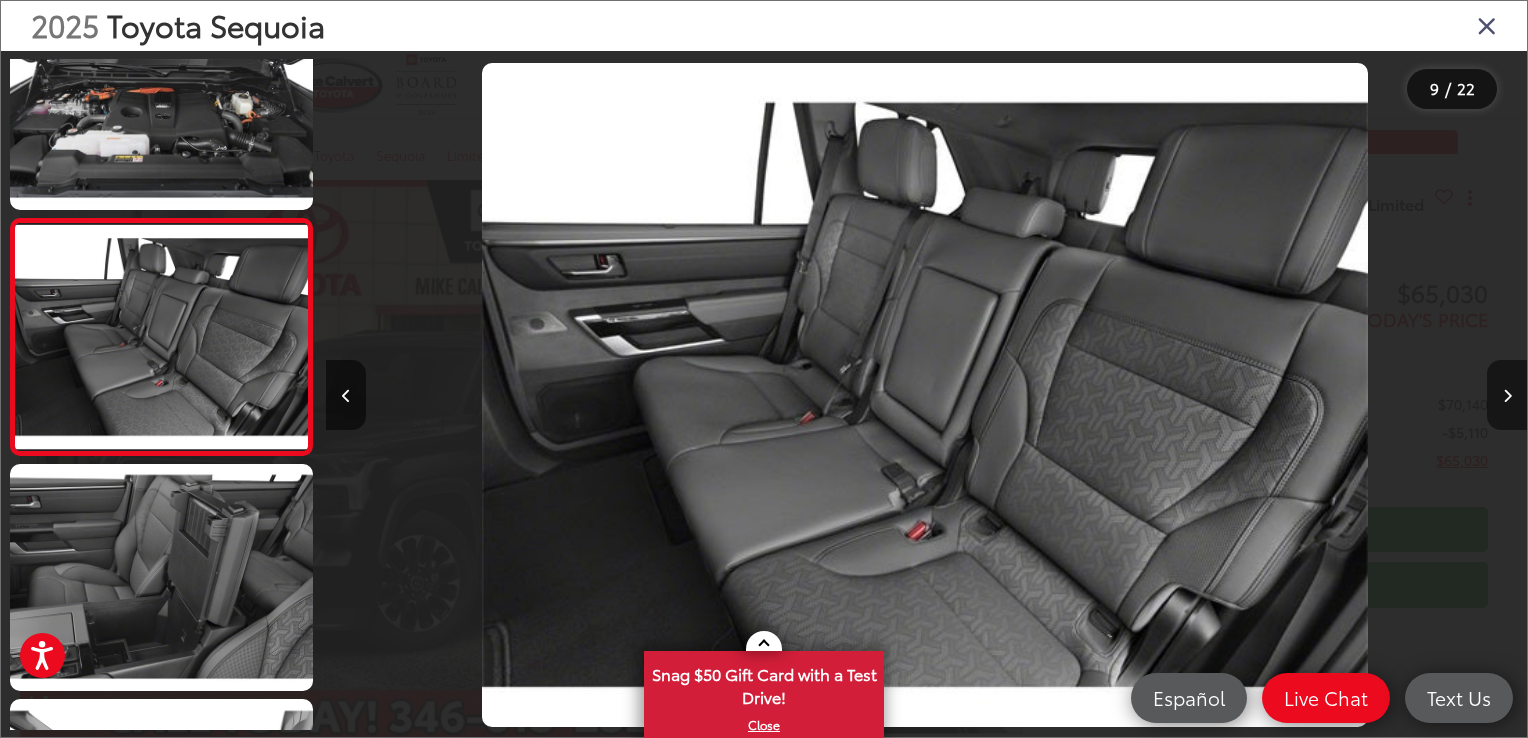 click at bounding box center (1507, 395) 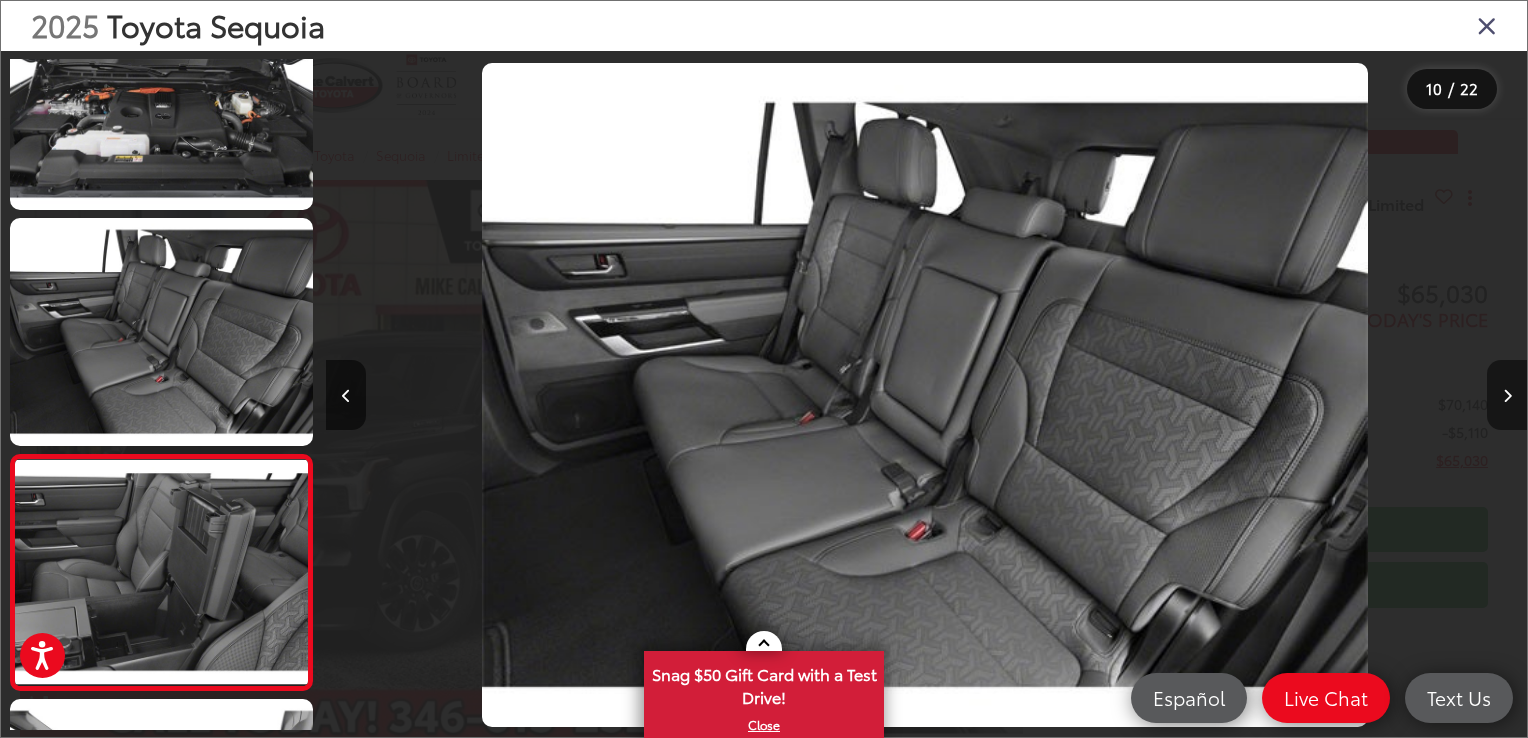 scroll, scrollTop: 0, scrollLeft: 9849, axis: horizontal 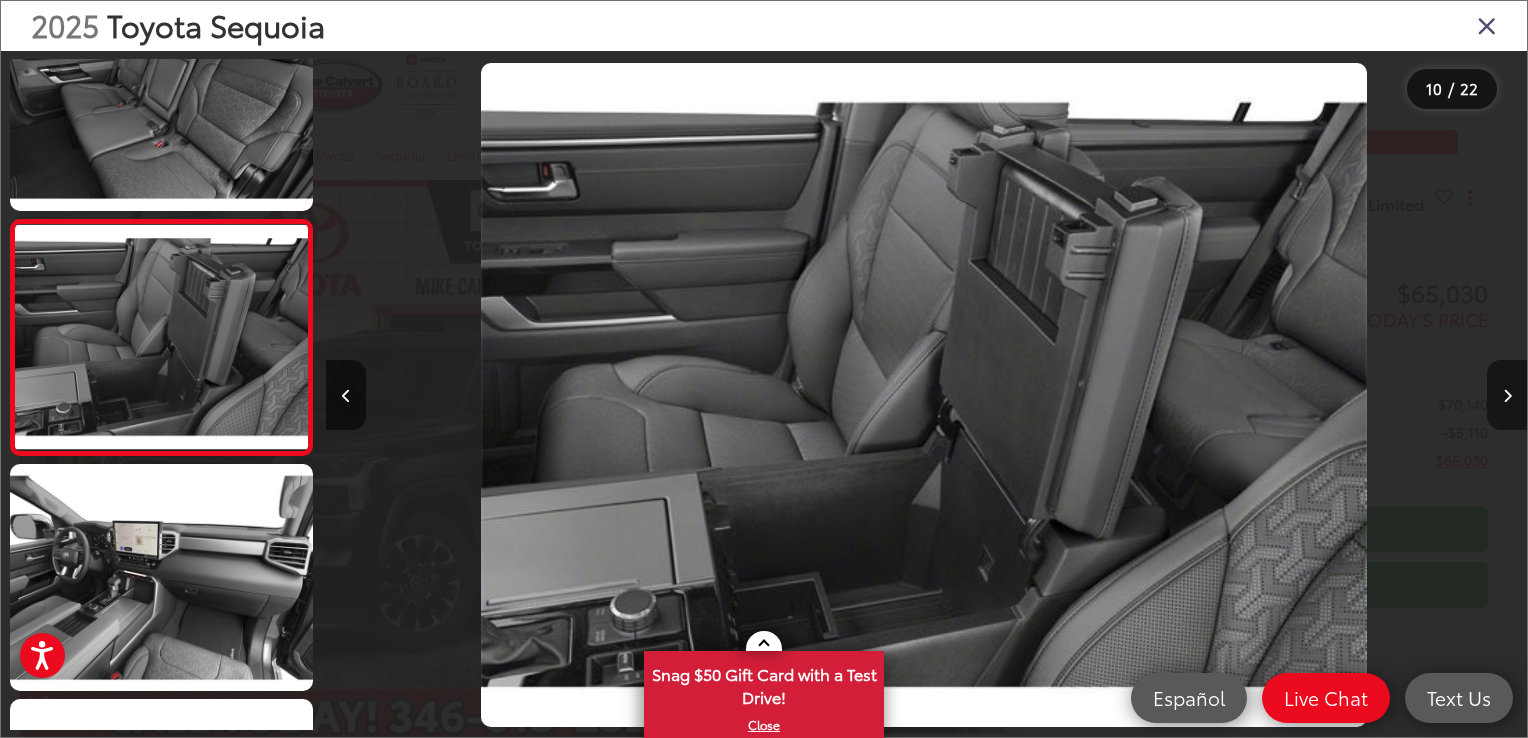 click at bounding box center (1507, 395) 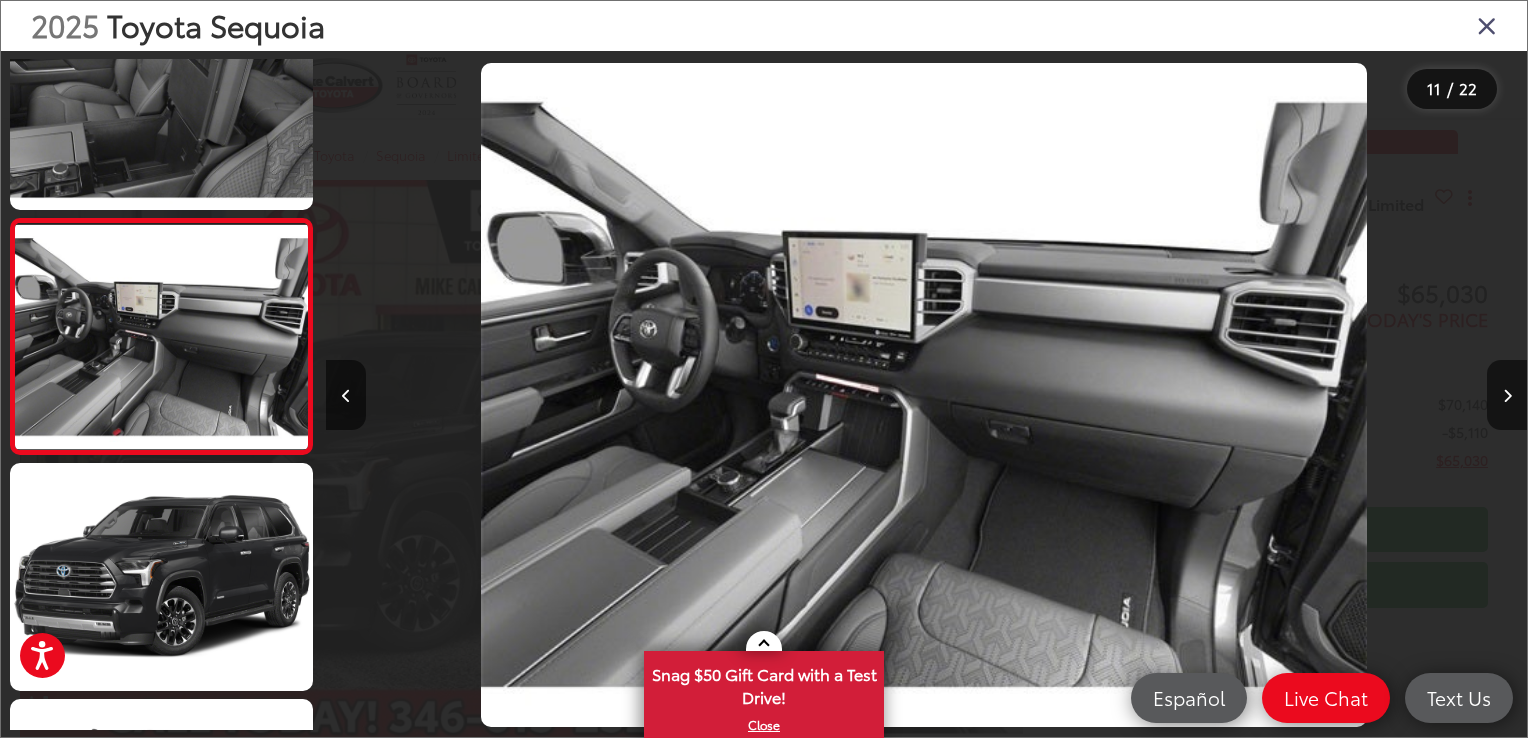 click at bounding box center (1487, 25) 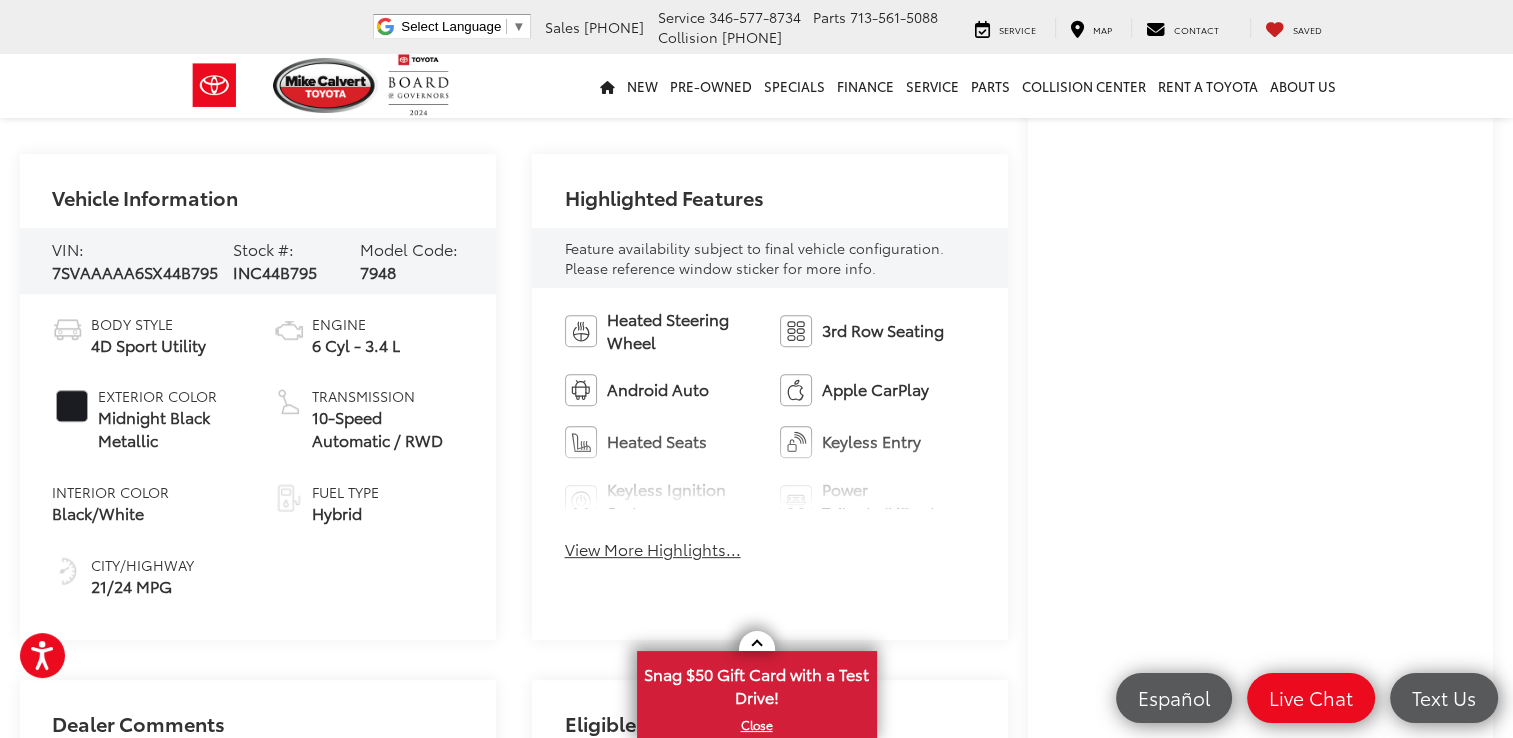 scroll, scrollTop: 709, scrollLeft: 0, axis: vertical 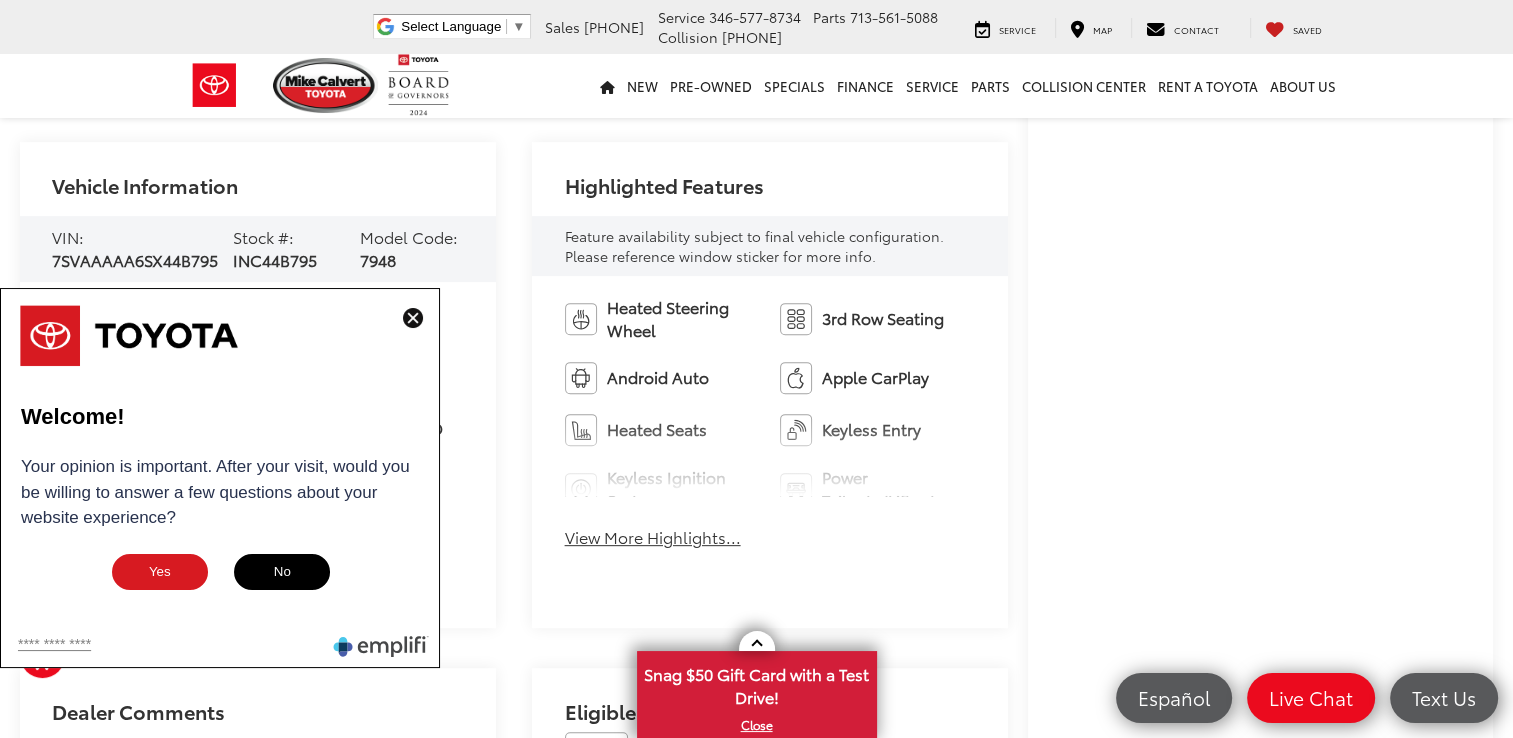 click at bounding box center (413, 318) 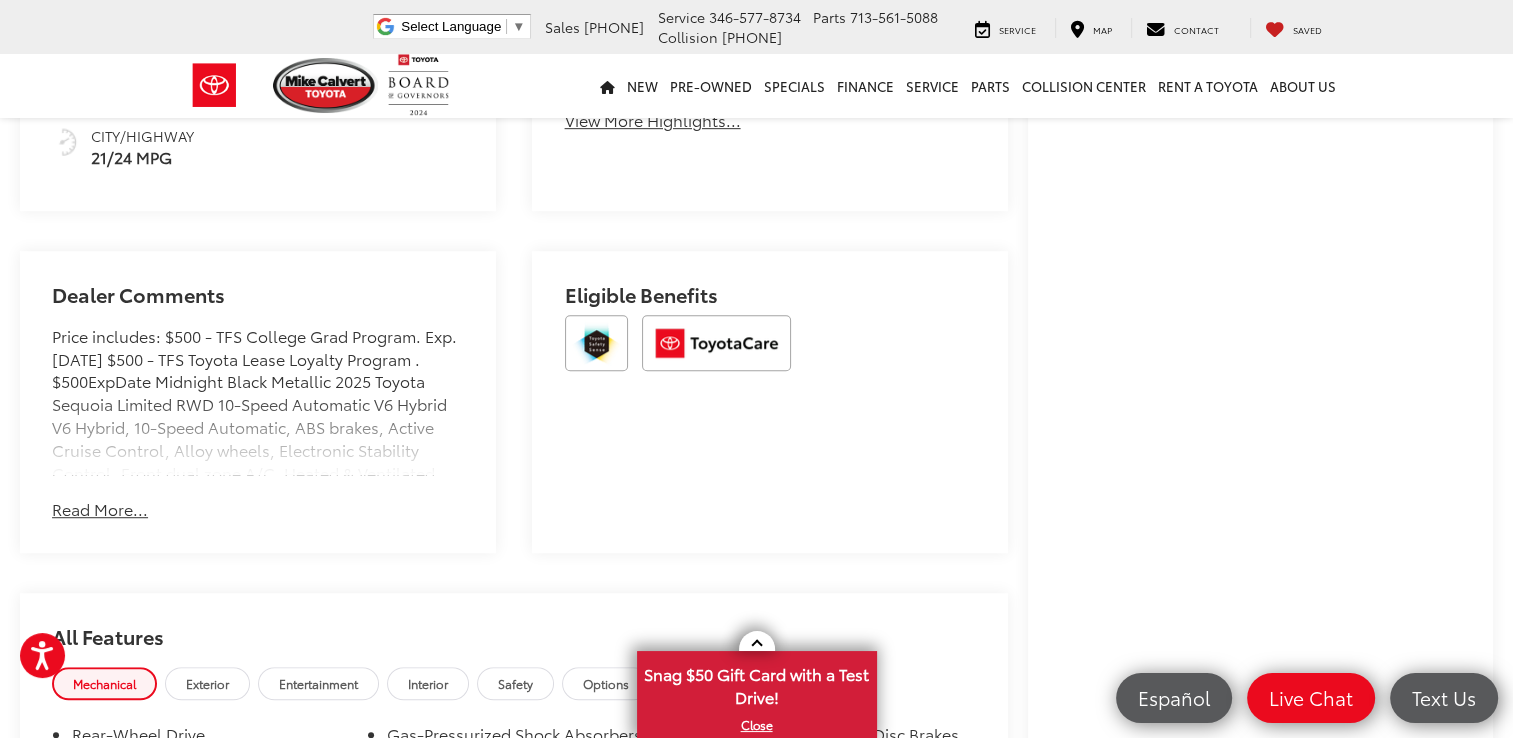 scroll, scrollTop: 1158, scrollLeft: 0, axis: vertical 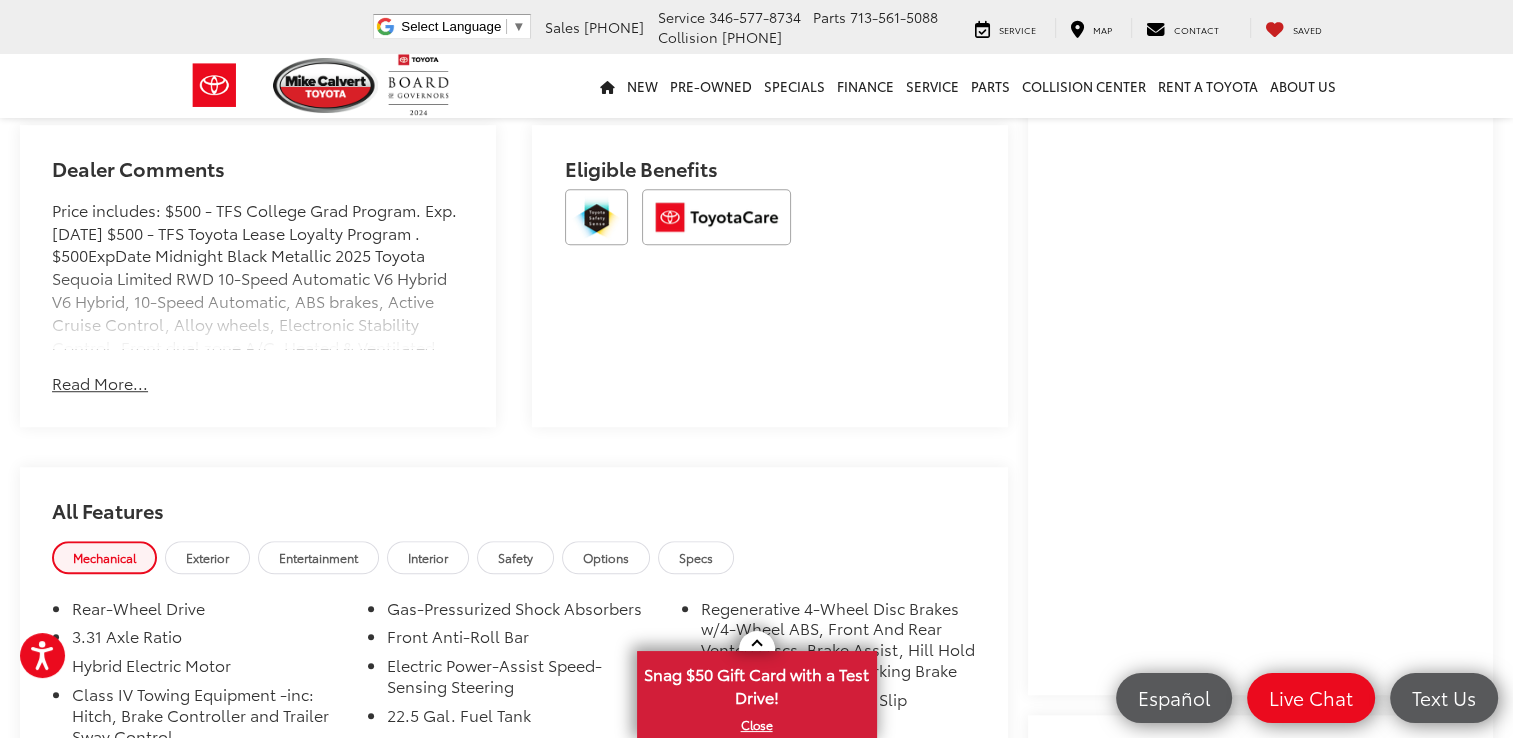 click on "Read More..." at bounding box center (100, 383) 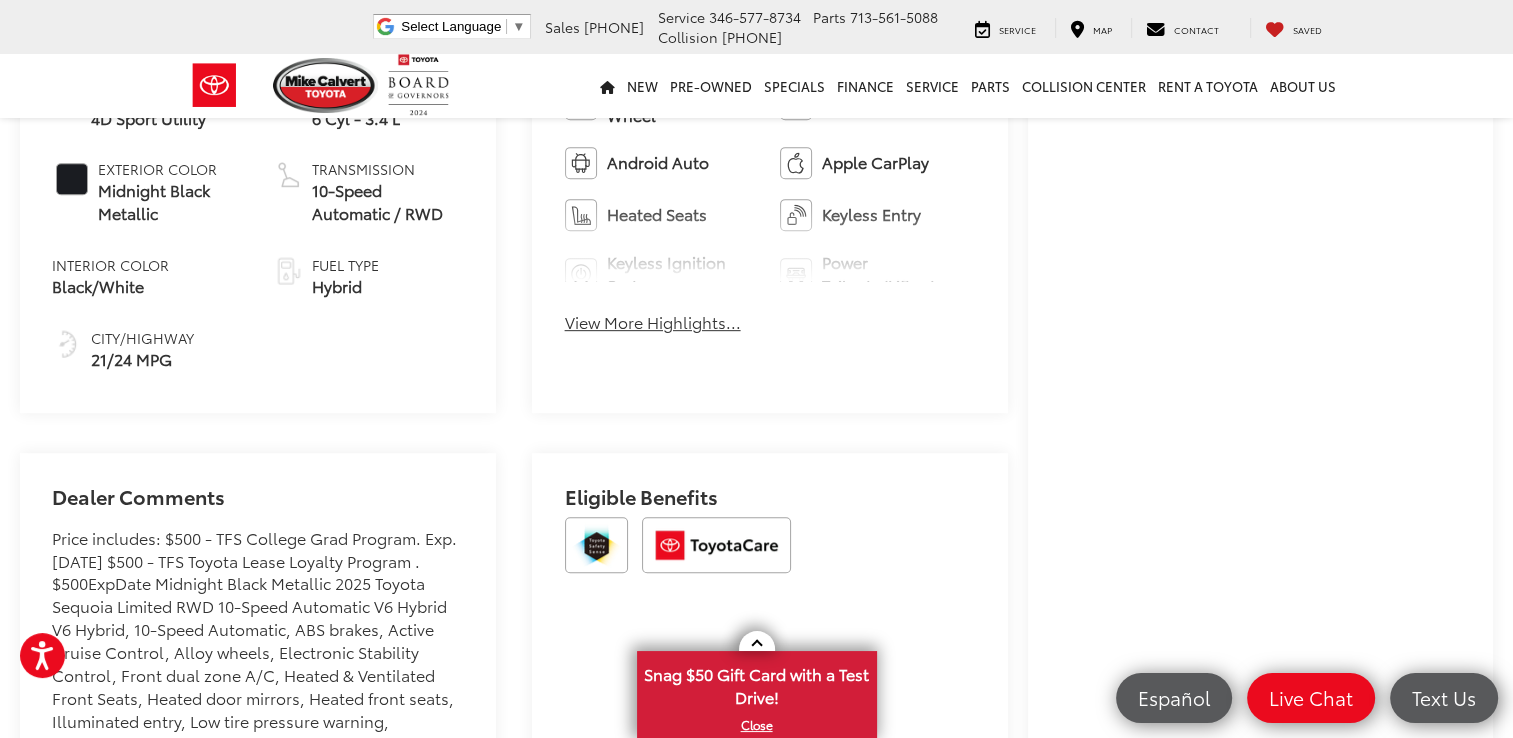 scroll, scrollTop: 920, scrollLeft: 0, axis: vertical 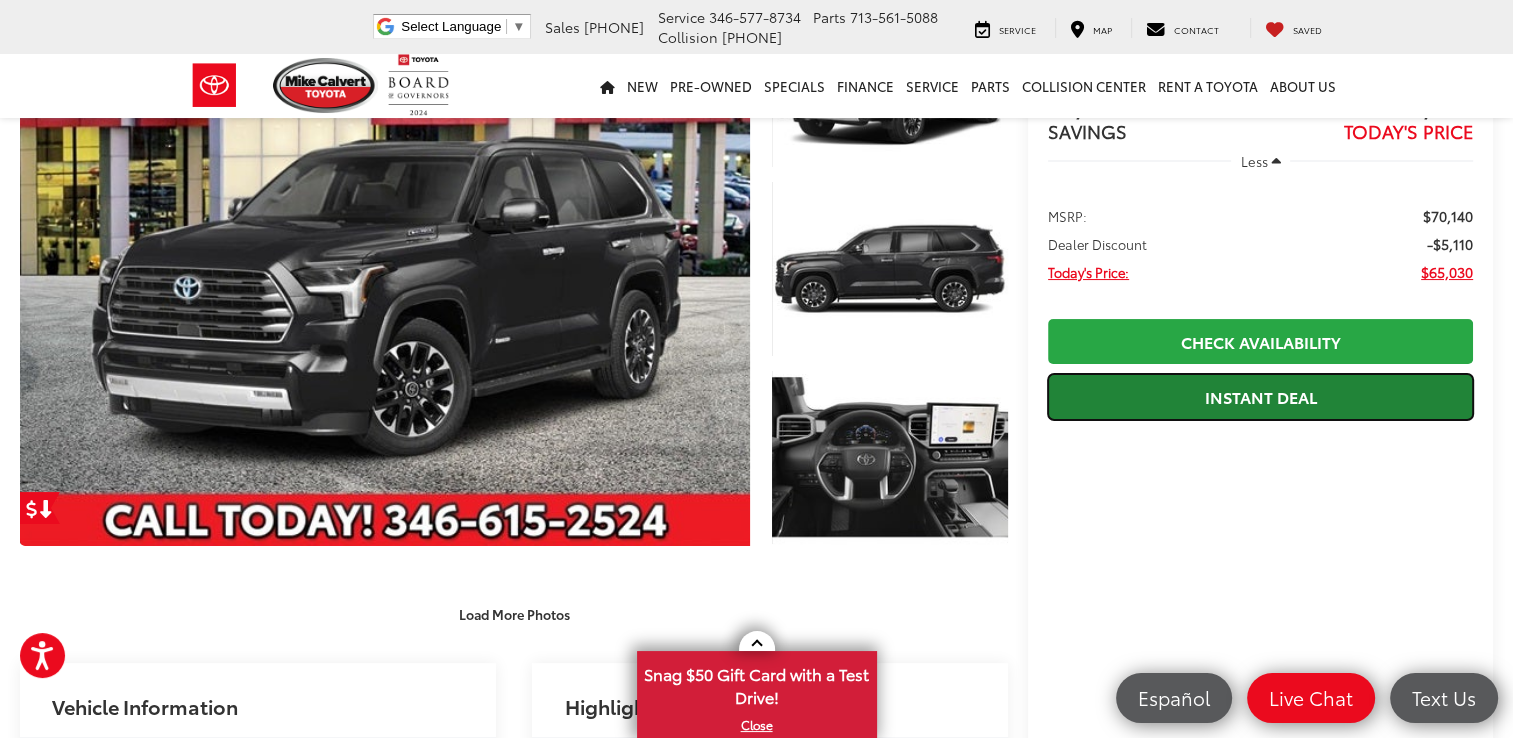 click on "Instant Deal" at bounding box center (1260, 396) 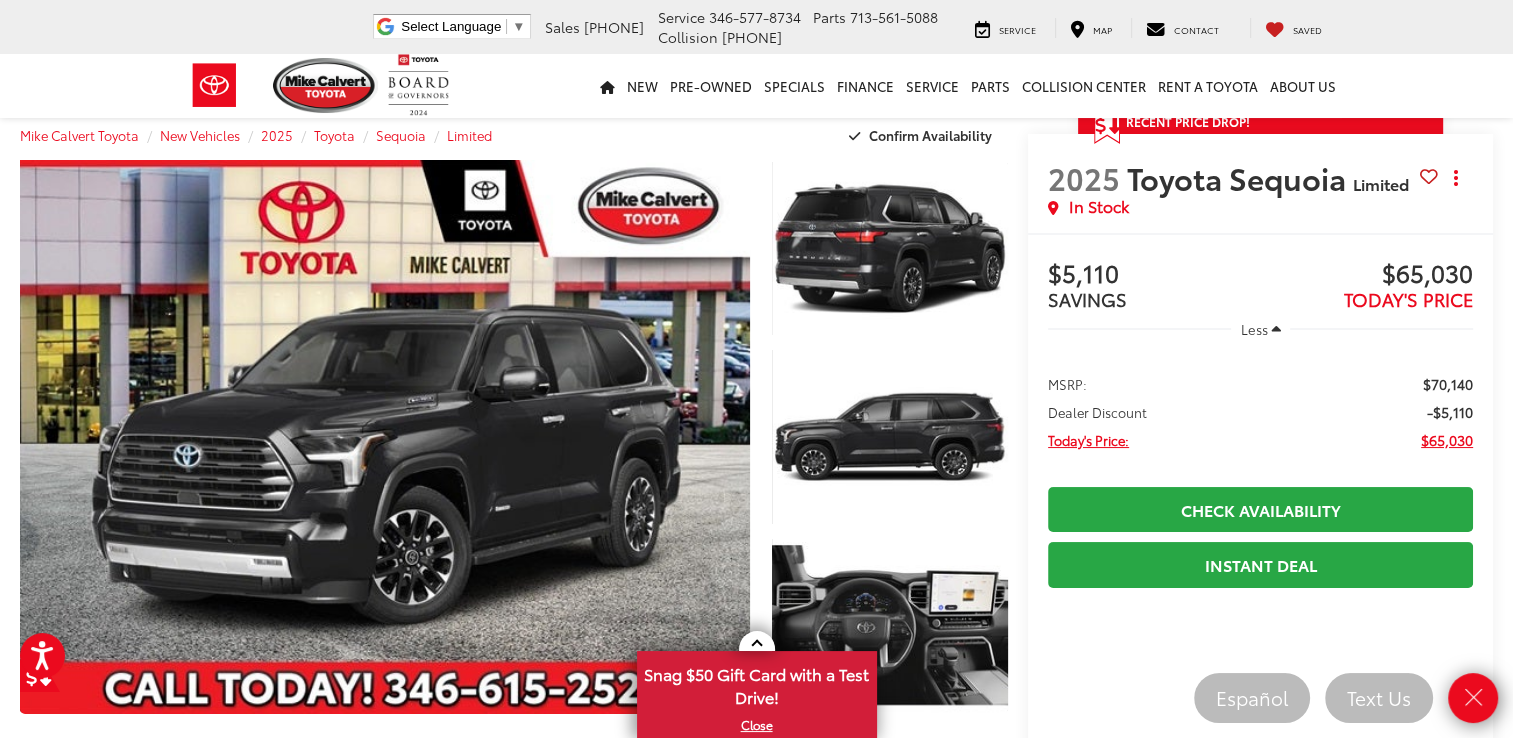 scroll, scrollTop: 0, scrollLeft: 0, axis: both 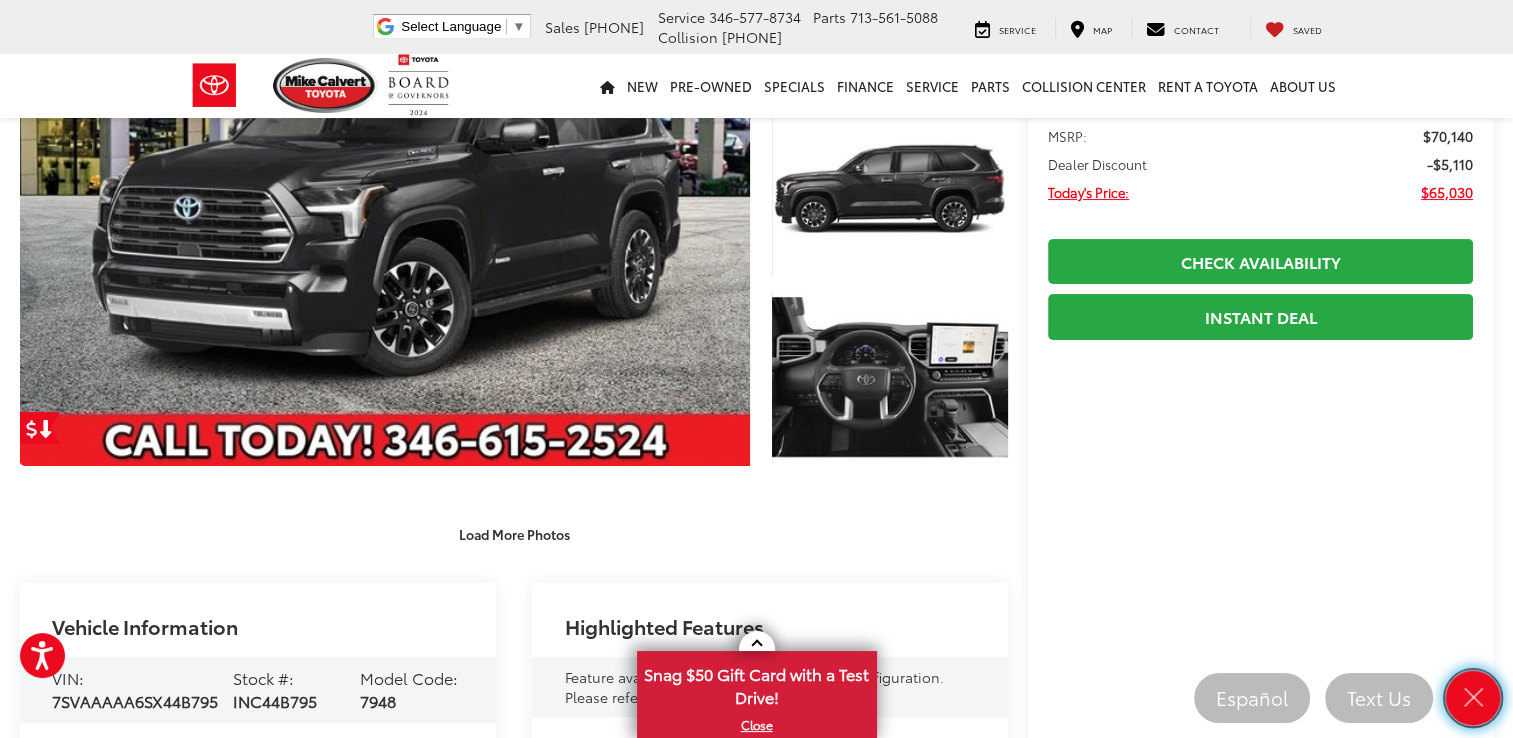 click at bounding box center (1473, 698) 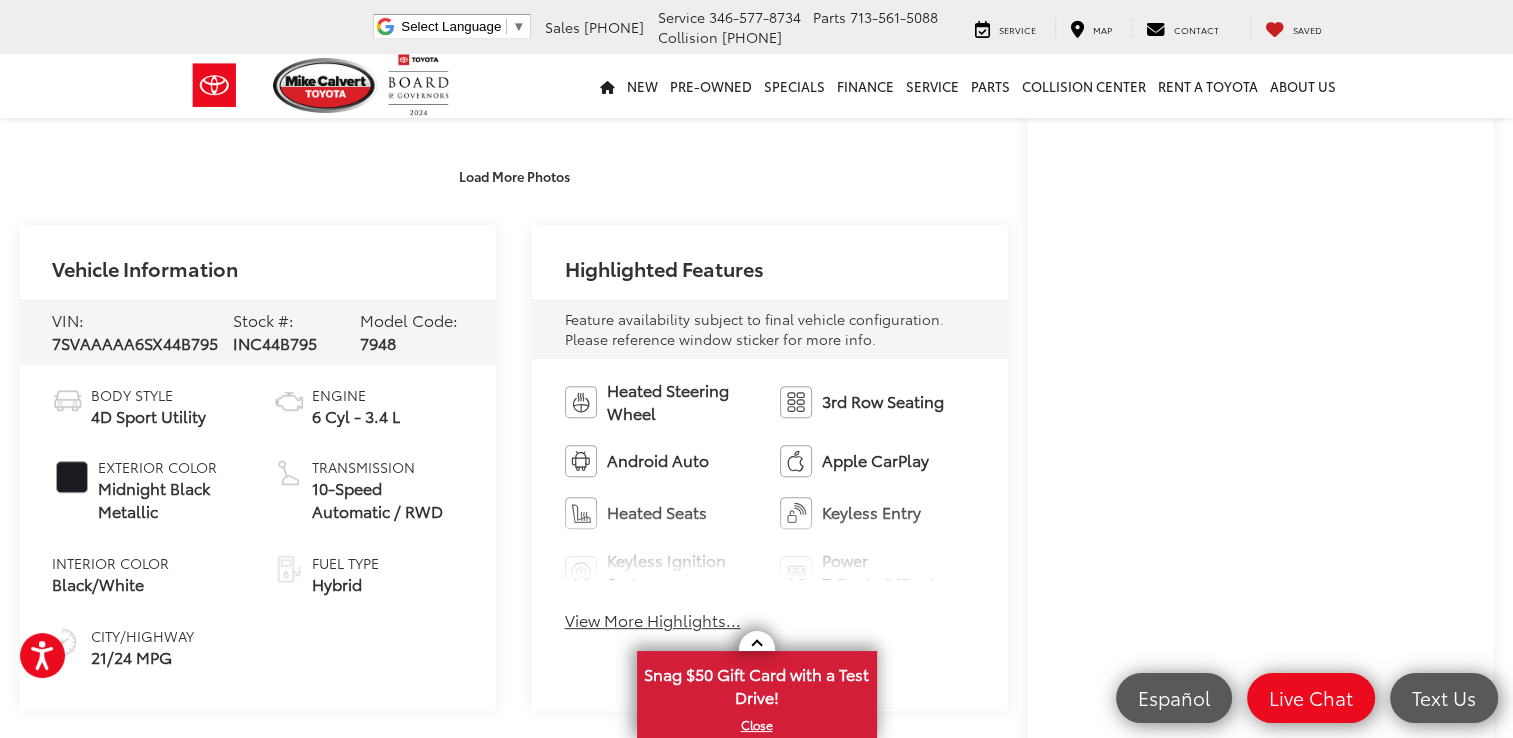 scroll, scrollTop: 634, scrollLeft: 0, axis: vertical 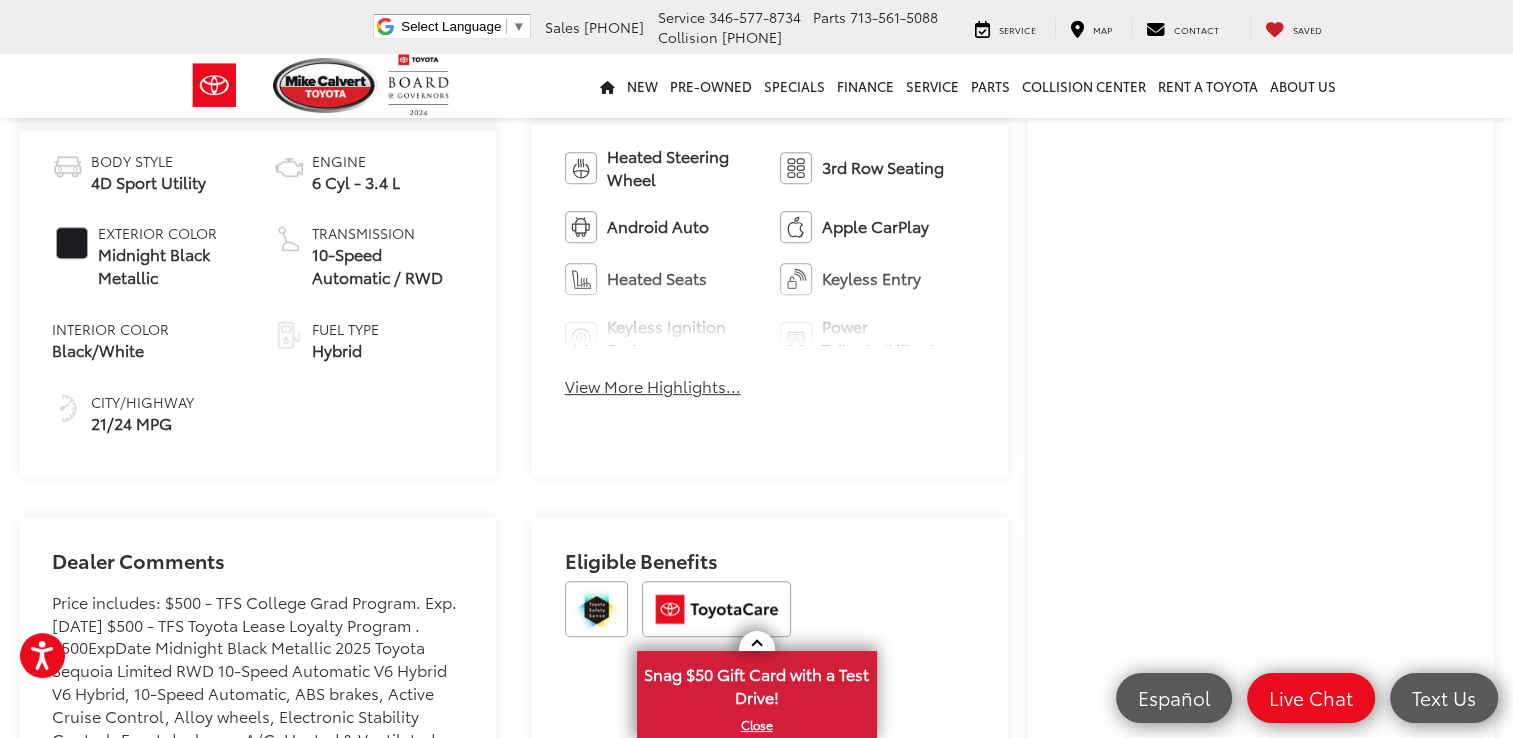 click on "View More Highlights..." at bounding box center [653, 386] 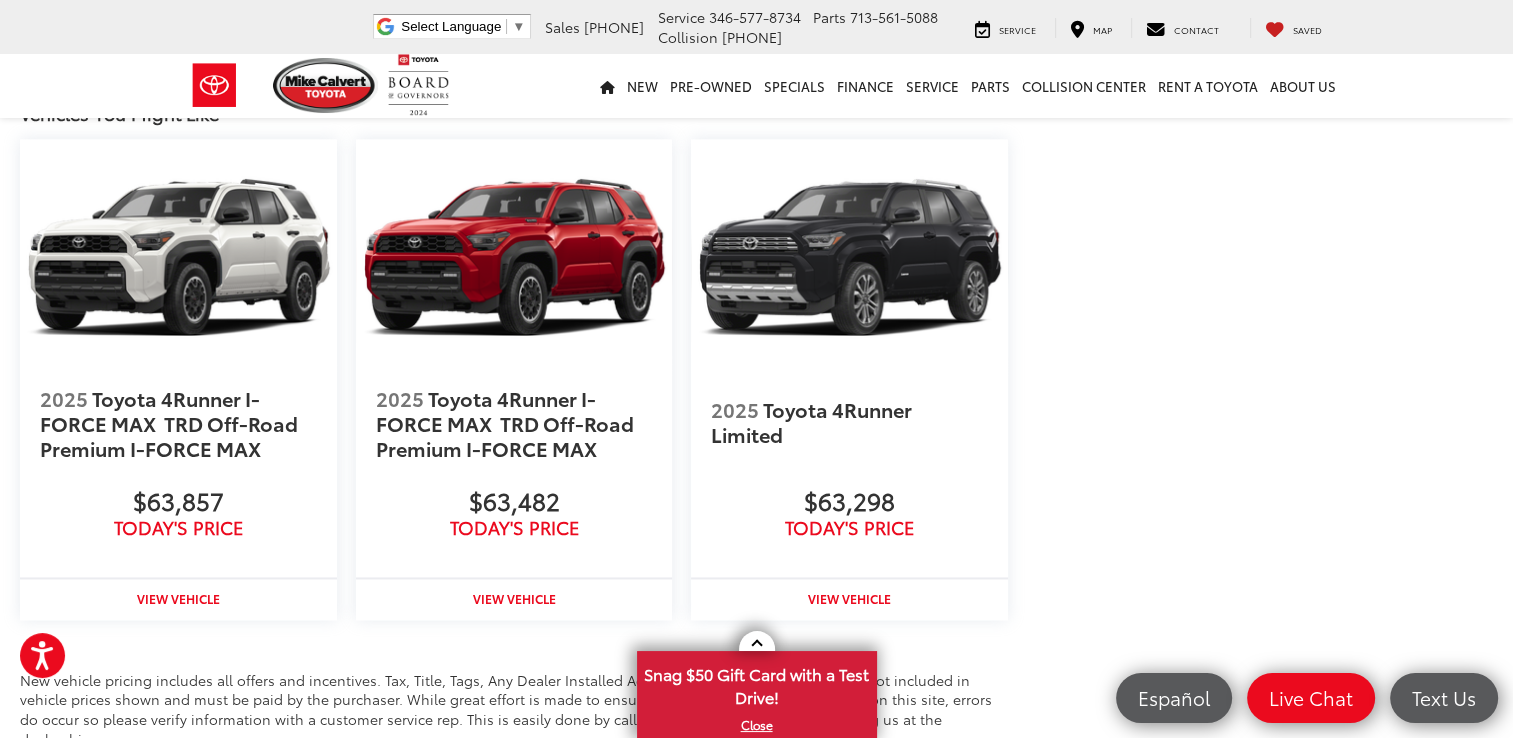 scroll, scrollTop: 2806, scrollLeft: 0, axis: vertical 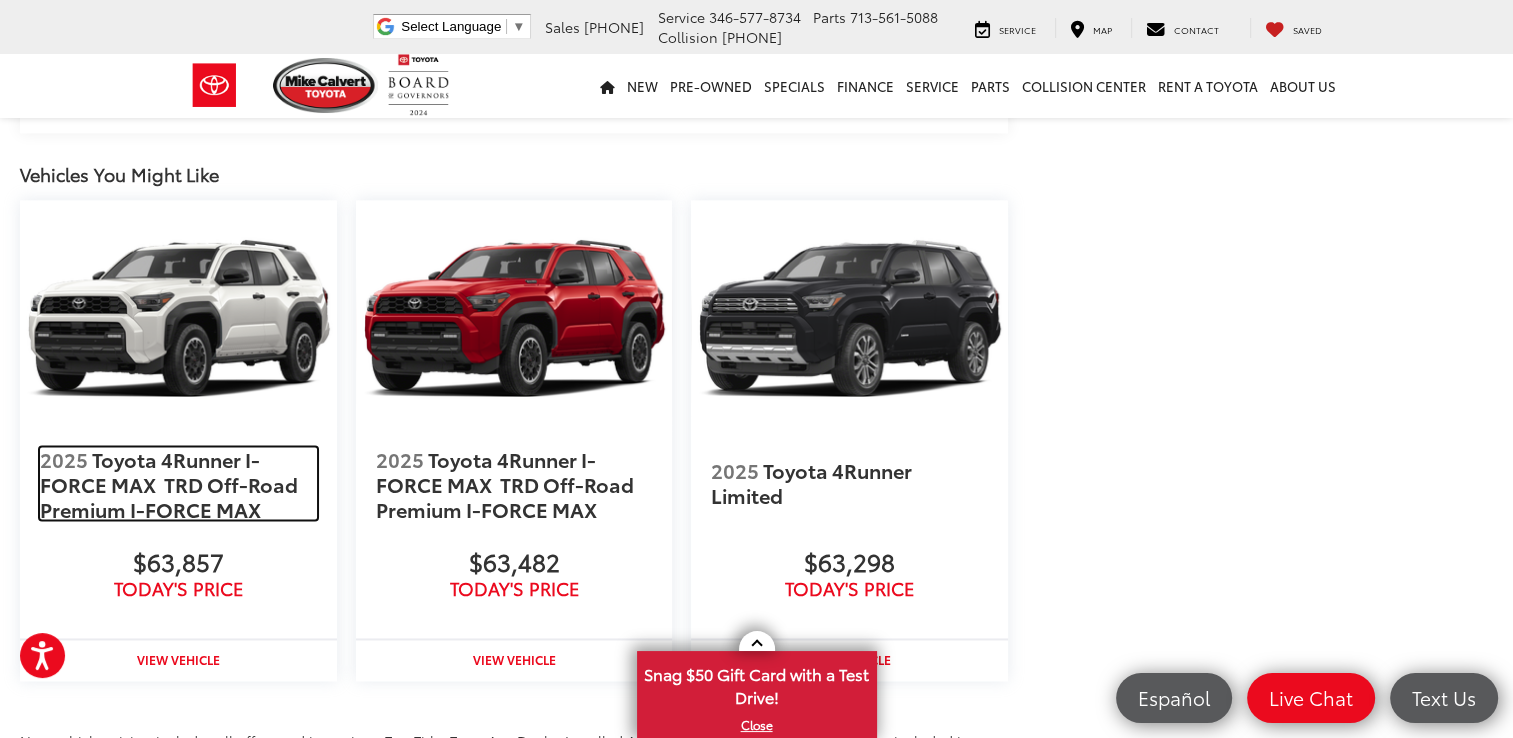 click on "TRD Off-Road Premium i-FORCE MAX" at bounding box center (169, 496) 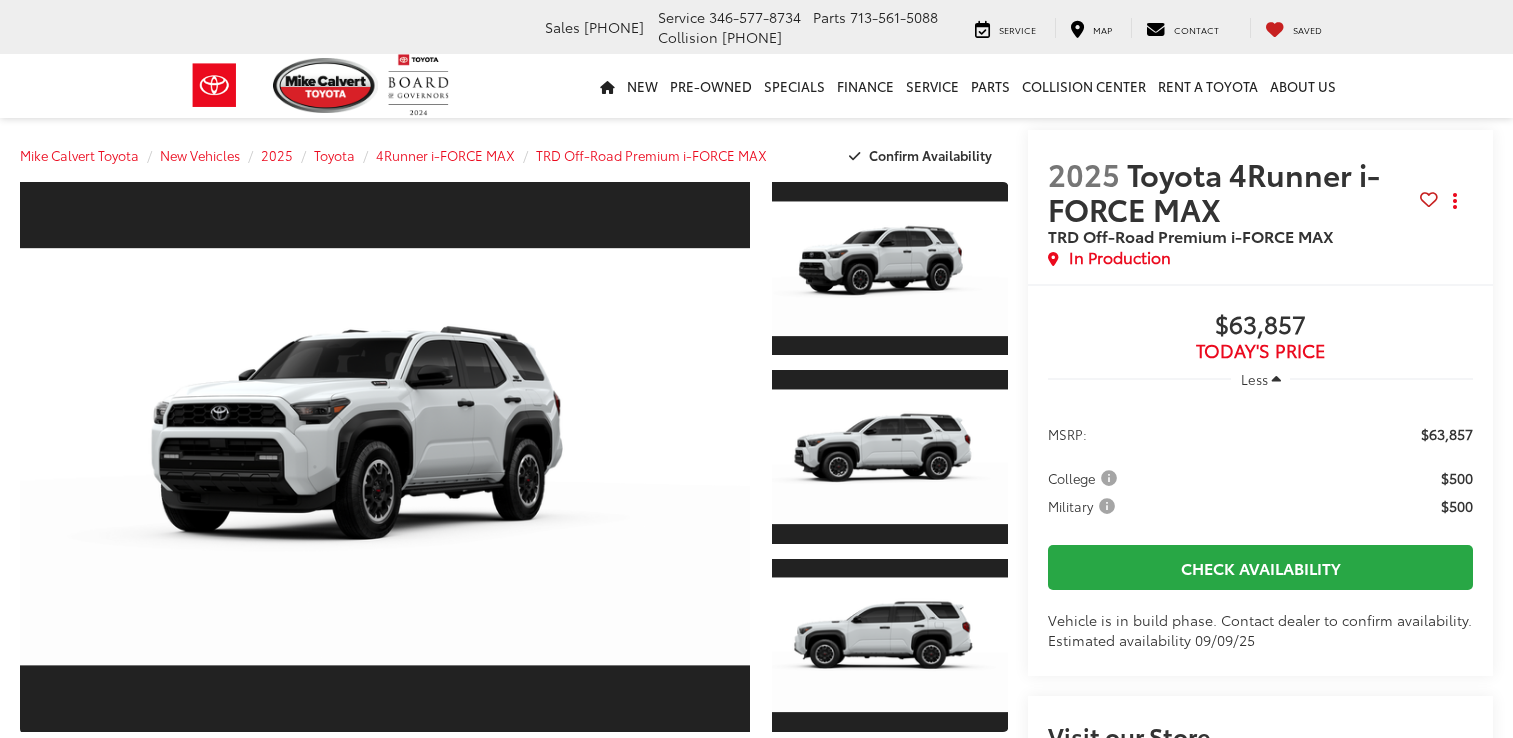 scroll, scrollTop: 0, scrollLeft: 0, axis: both 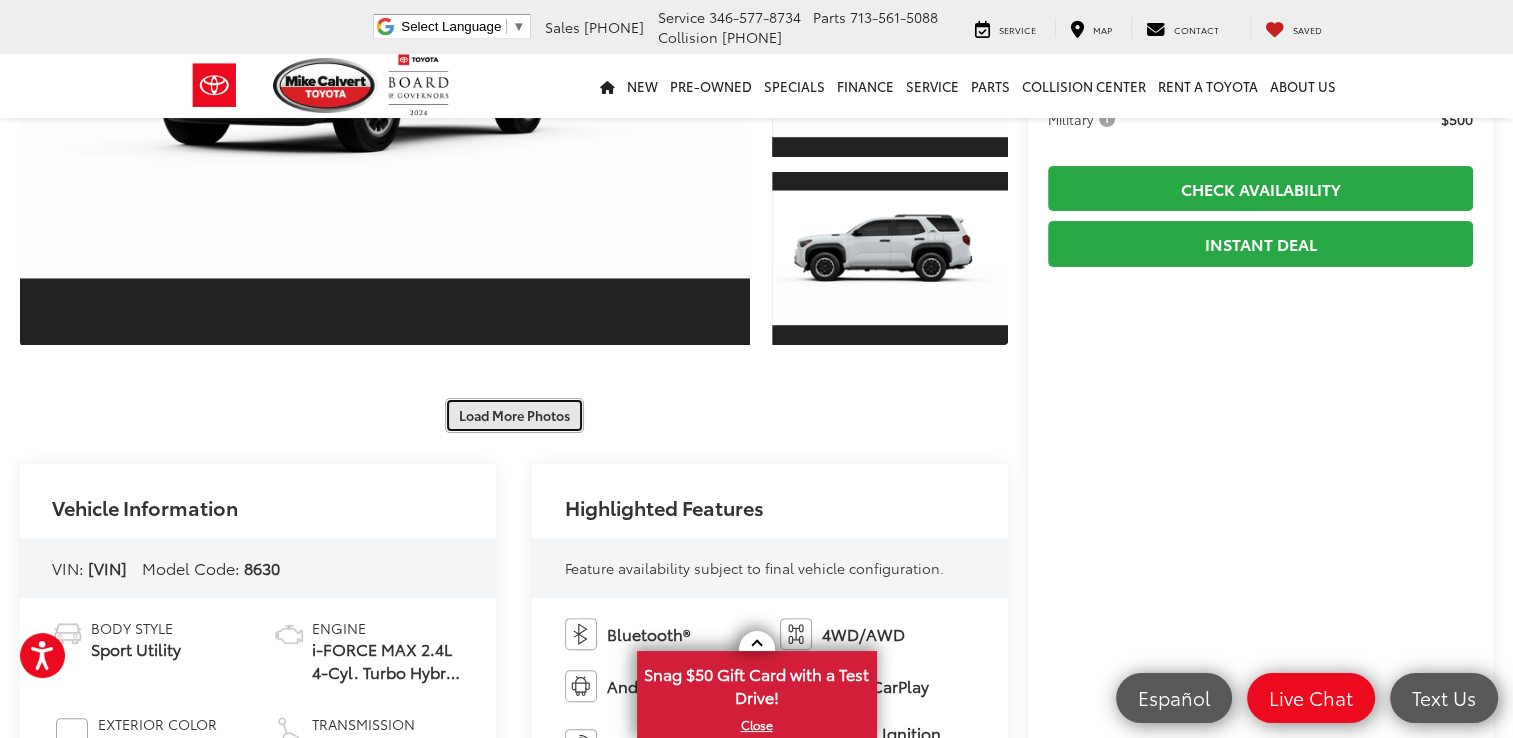click on "Load More Photos" at bounding box center [514, 415] 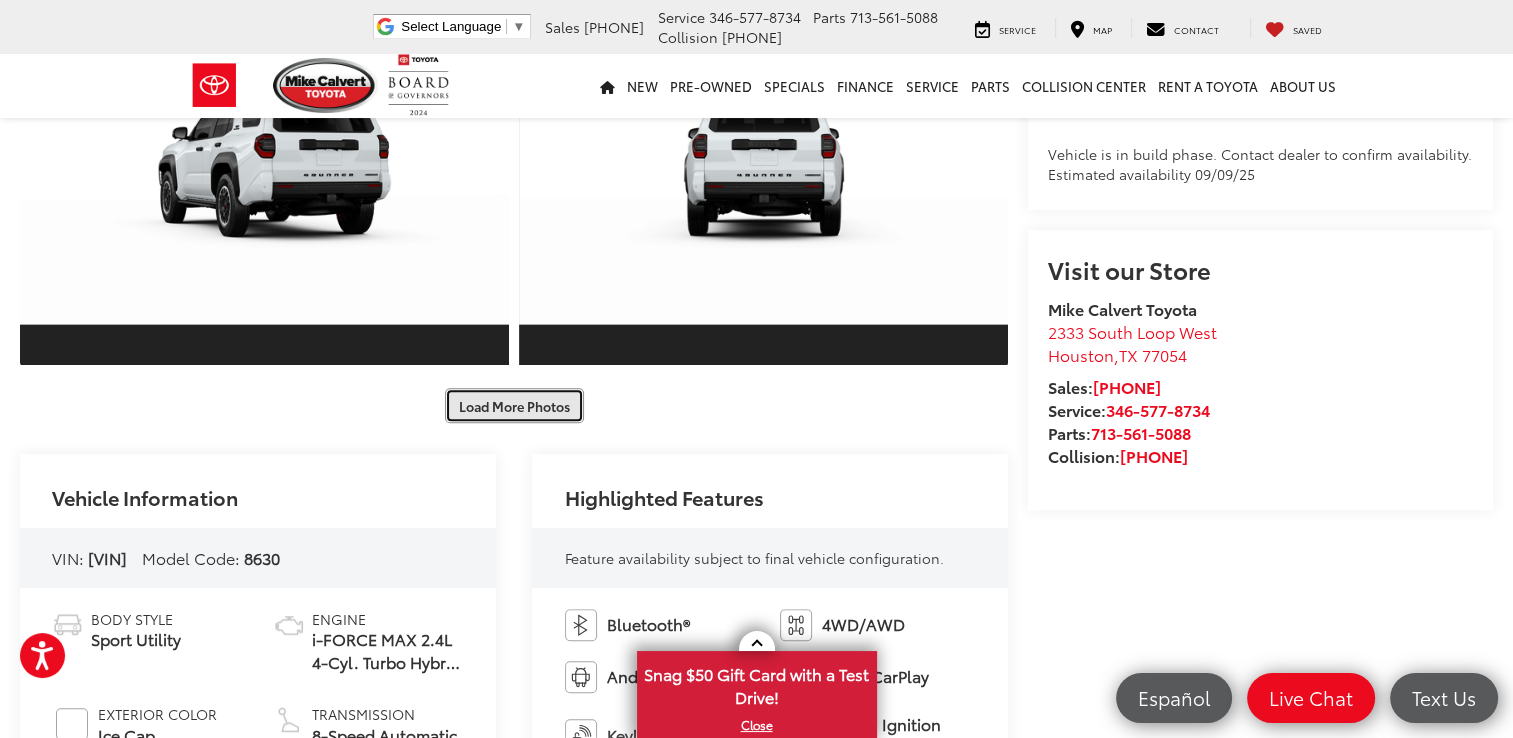 scroll, scrollTop: 1182, scrollLeft: 0, axis: vertical 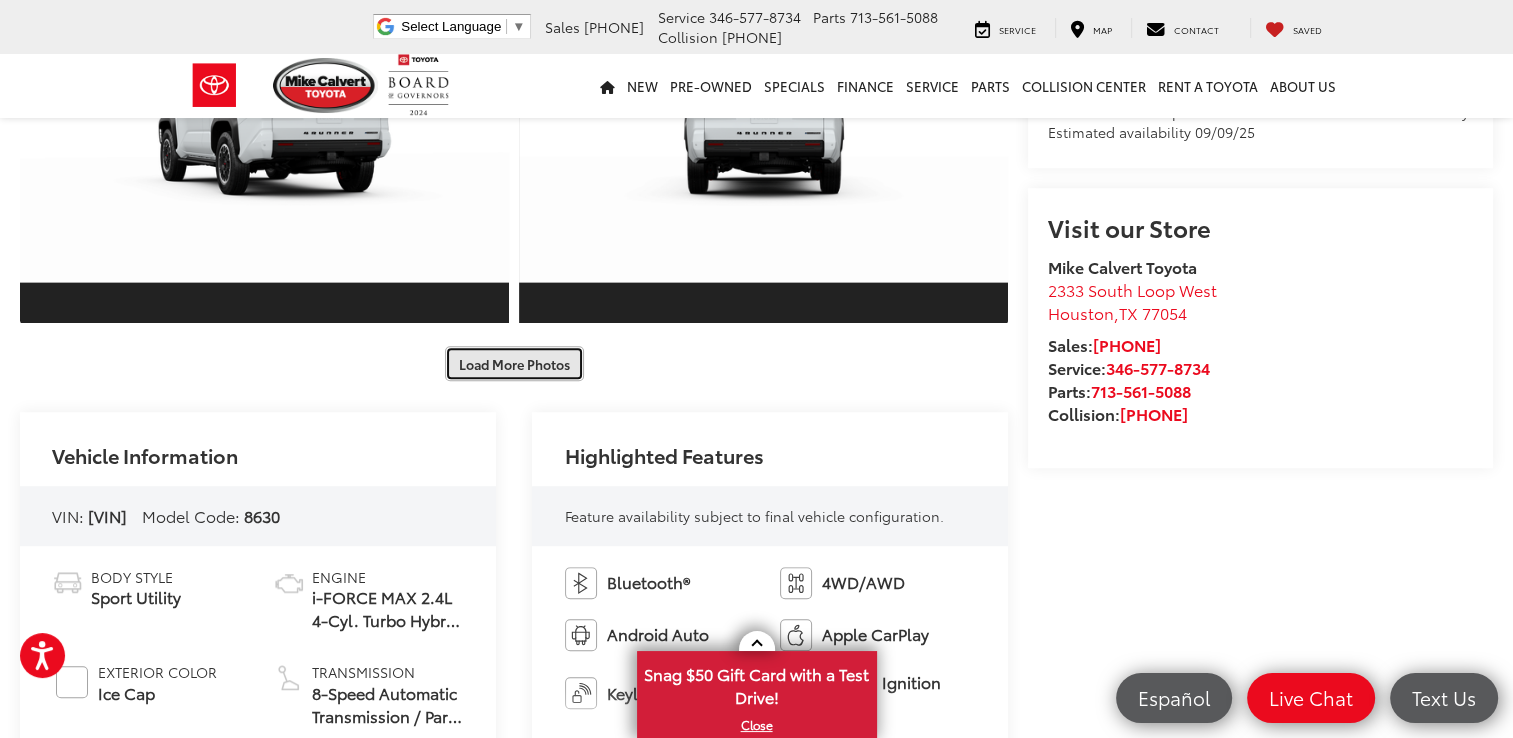 click on "Load More Photos" at bounding box center [514, 363] 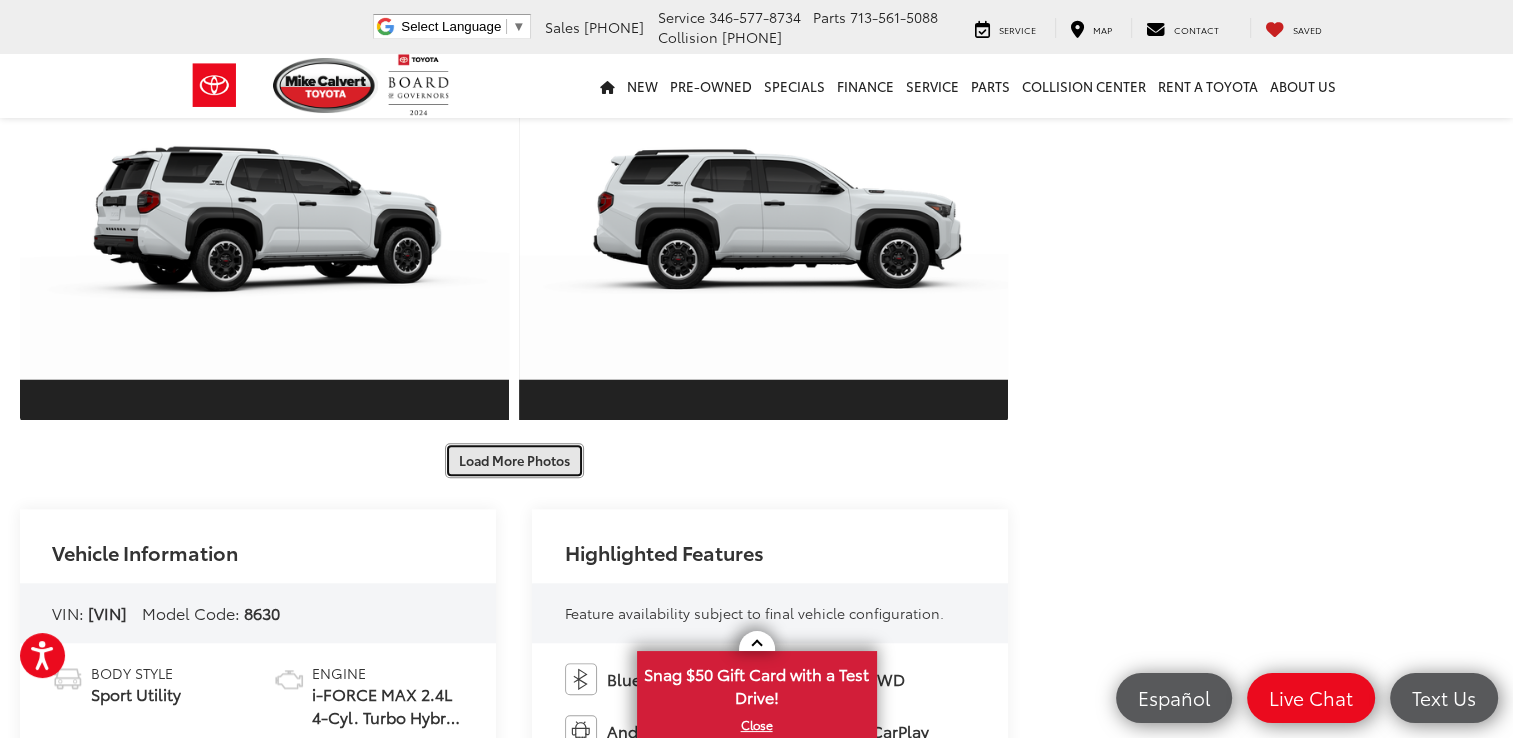 scroll, scrollTop: 1869, scrollLeft: 0, axis: vertical 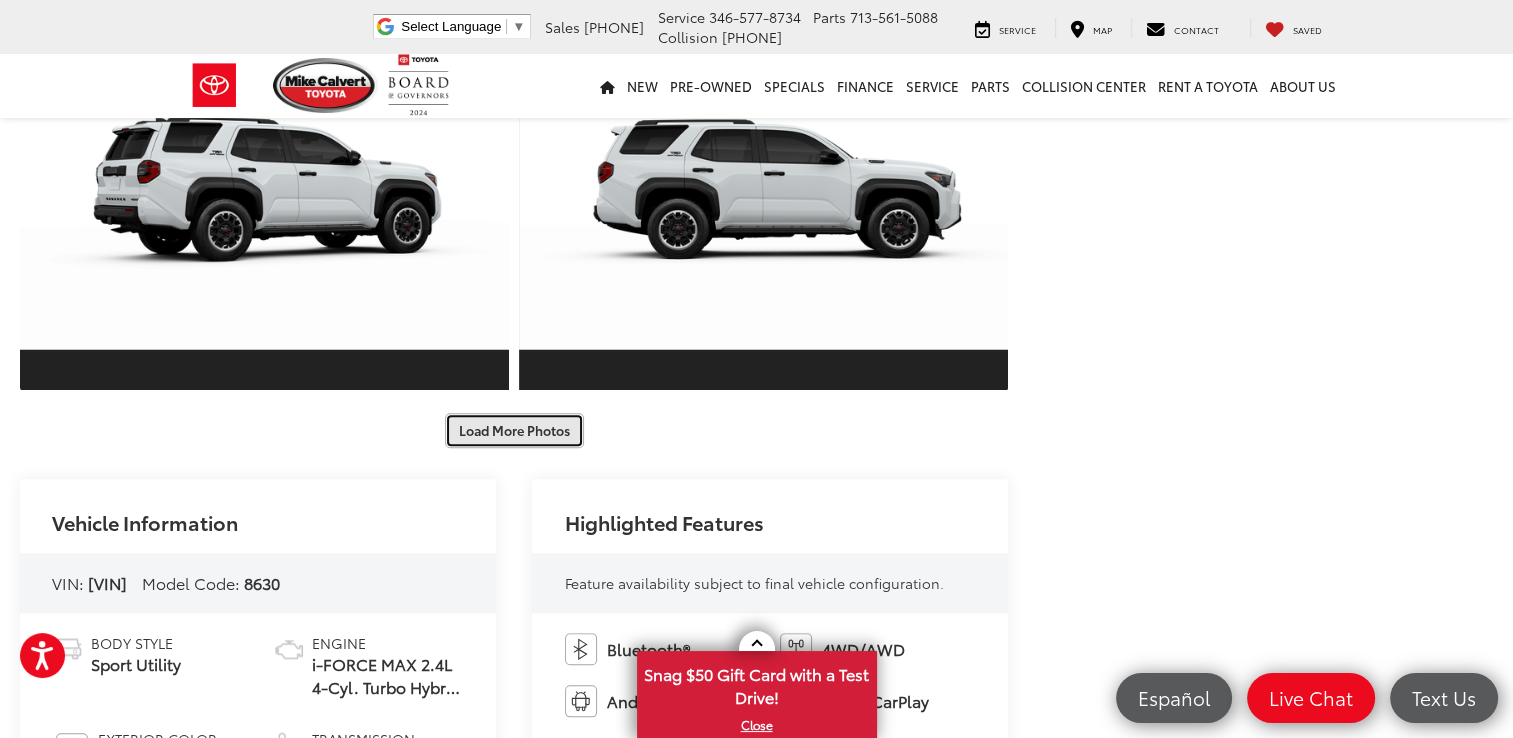 click on "Load More Photos" at bounding box center (514, 430) 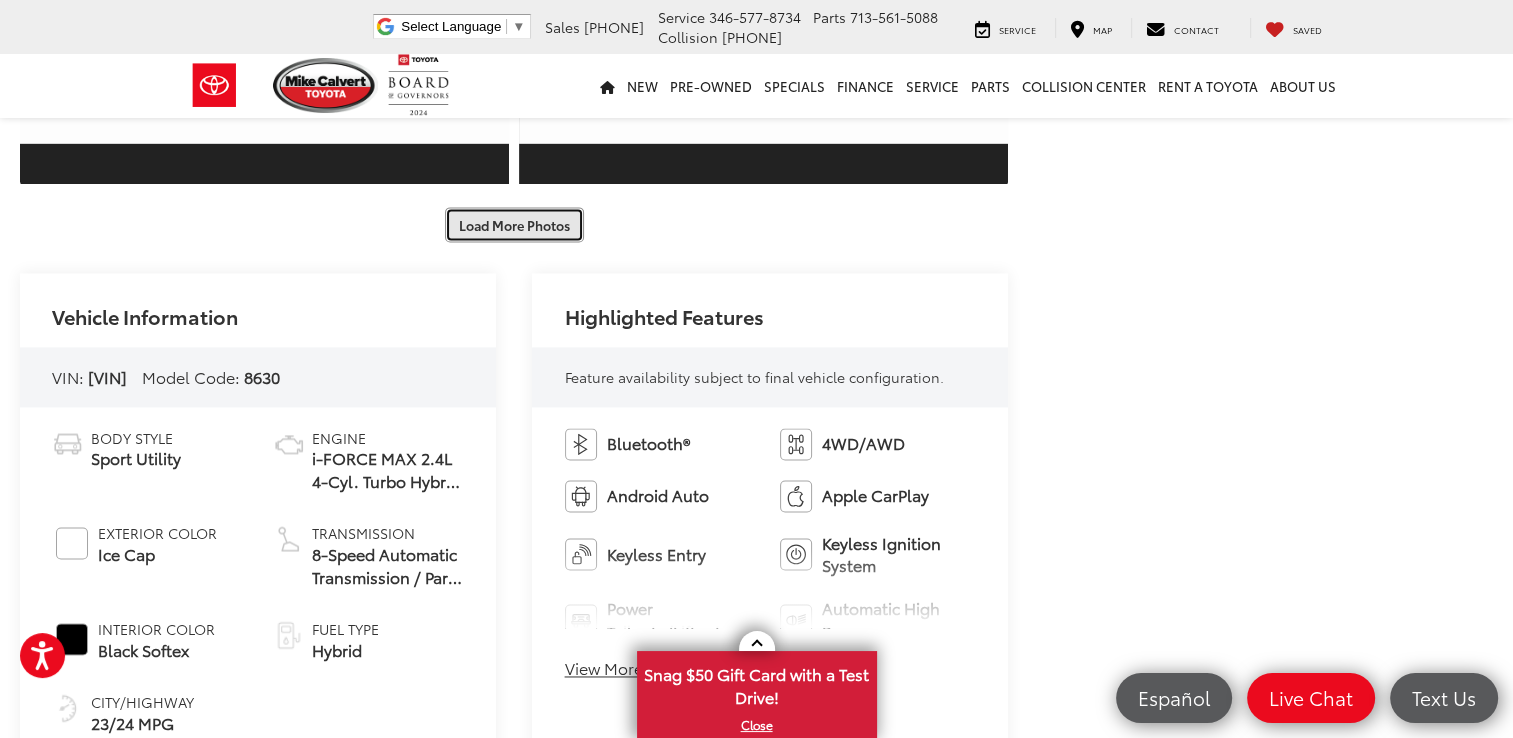 scroll, scrollTop: 2842, scrollLeft: 0, axis: vertical 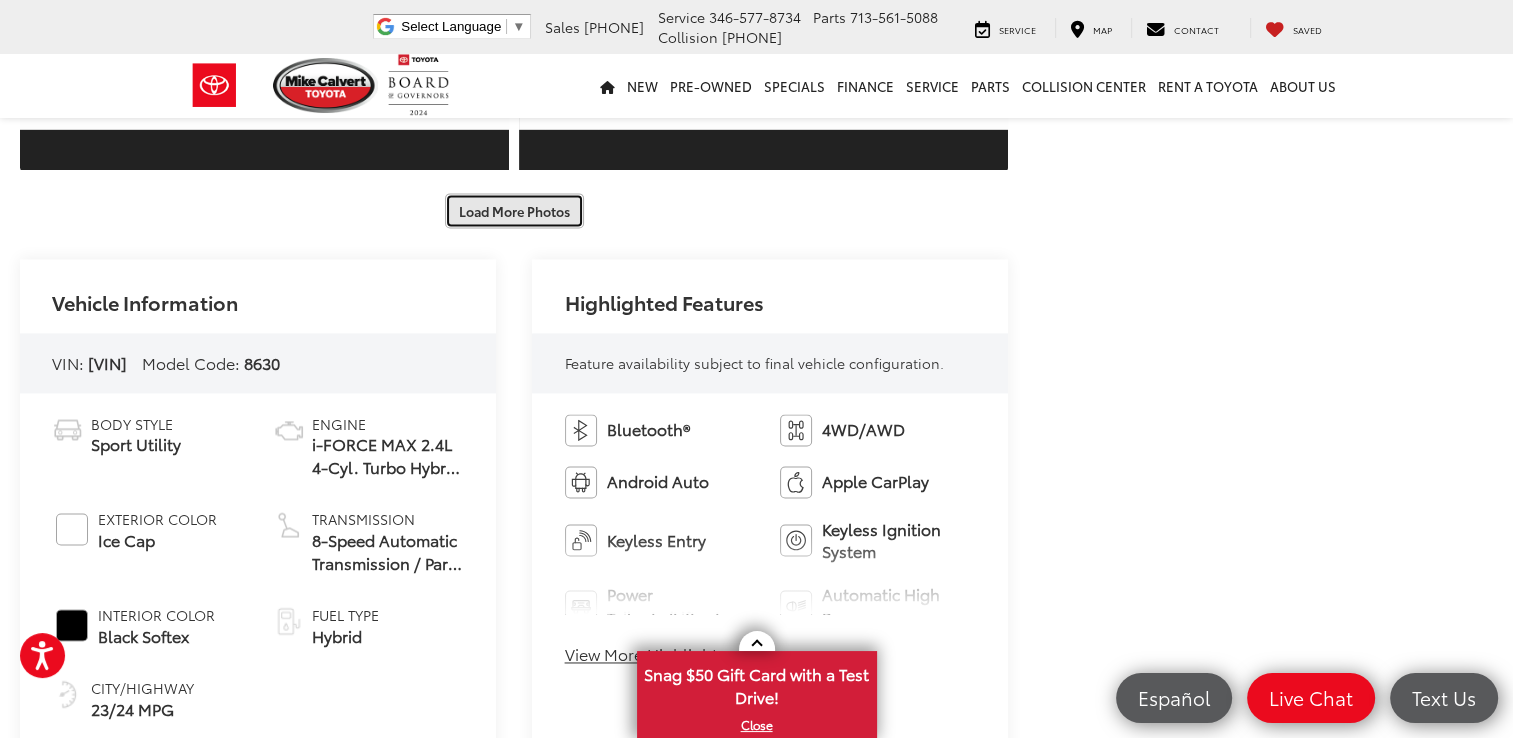 click on "Load More Photos" at bounding box center (514, 210) 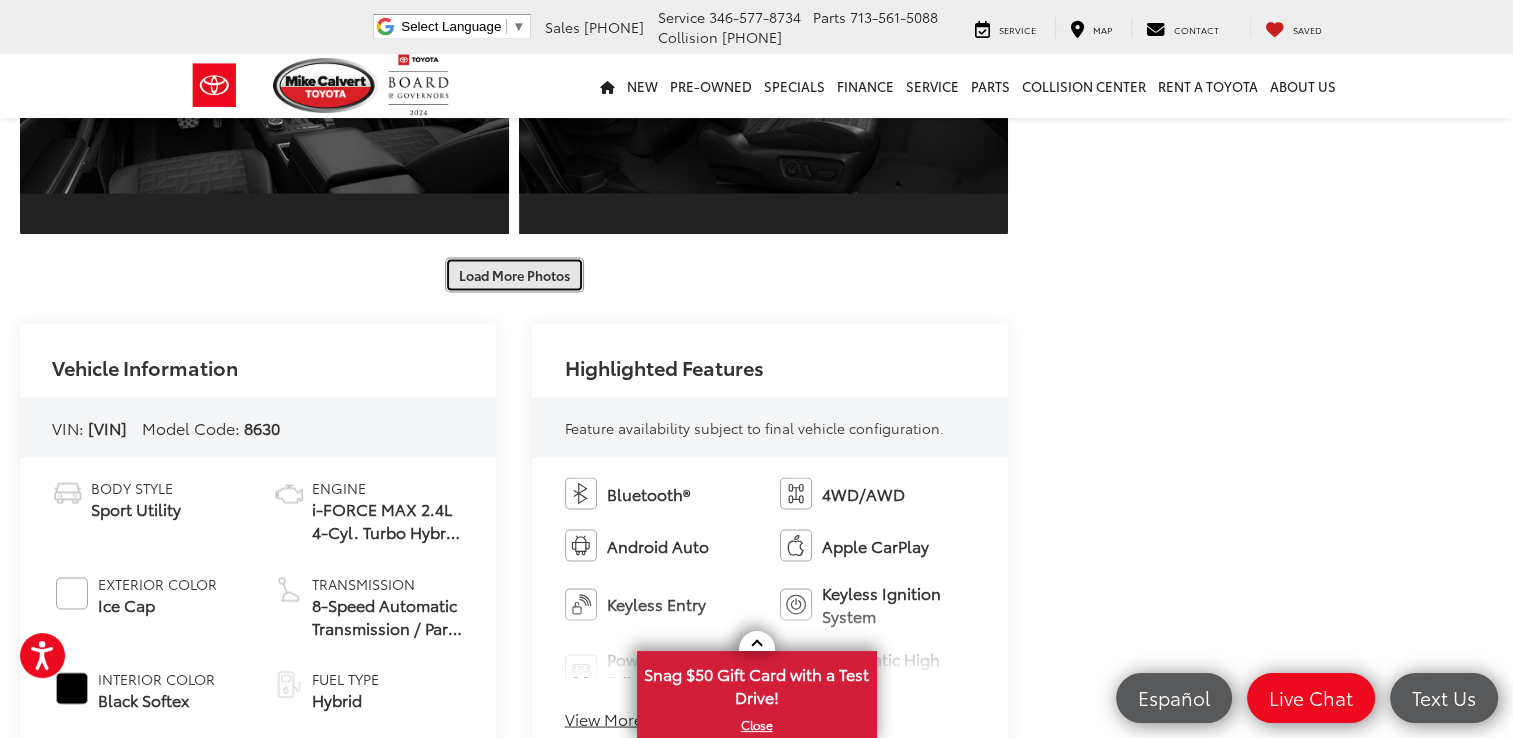 scroll, scrollTop: 3524, scrollLeft: 0, axis: vertical 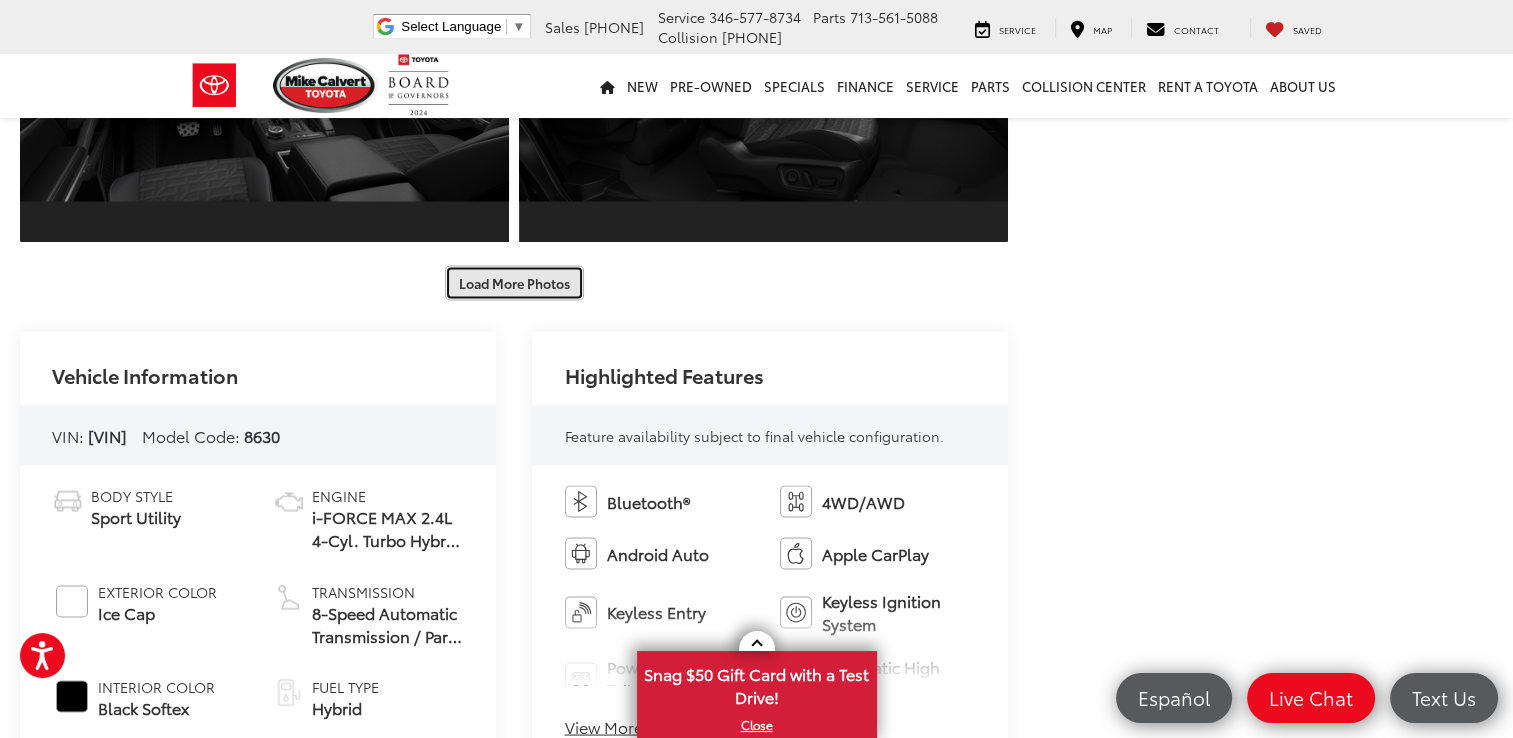 click on "Load More Photos" at bounding box center [514, 282] 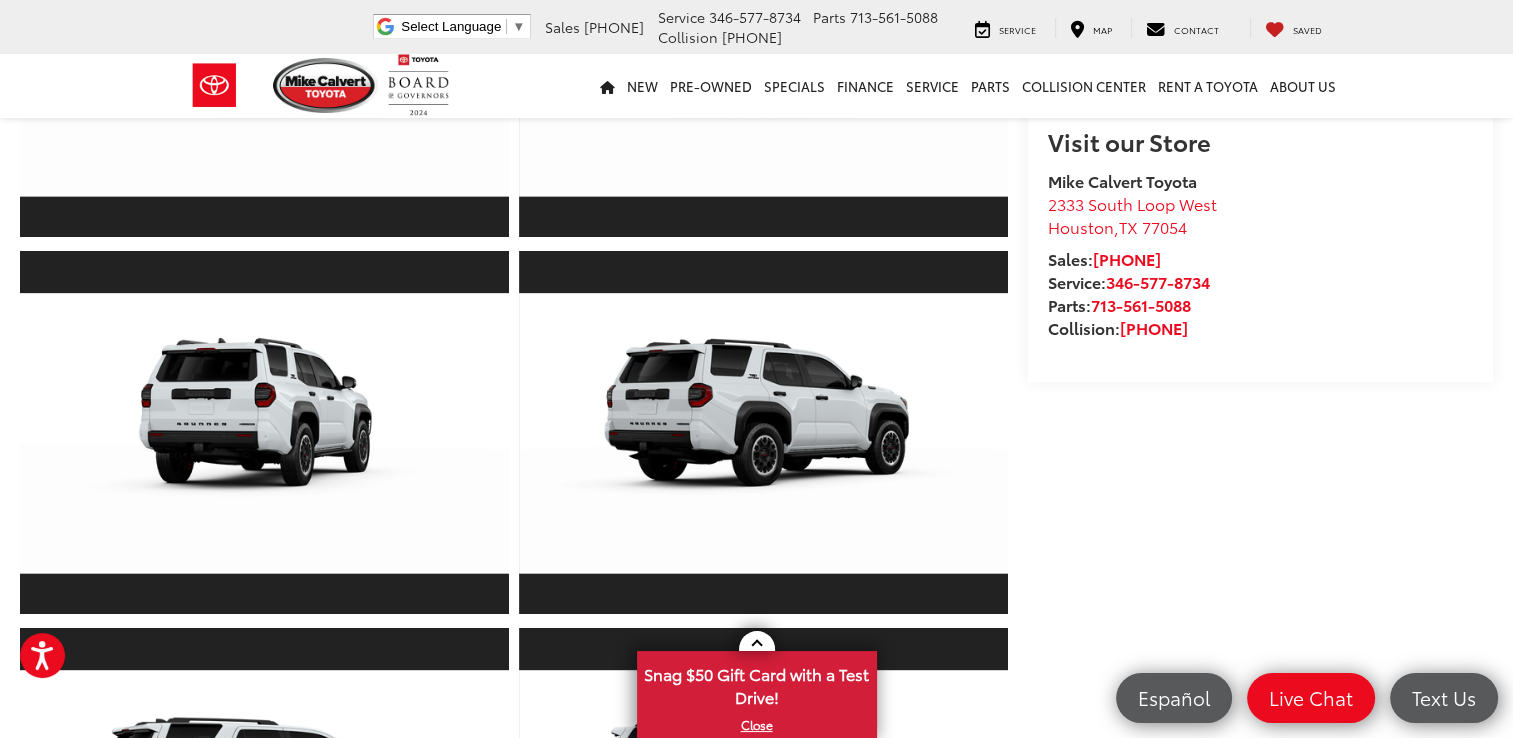 scroll, scrollTop: 264, scrollLeft: 0, axis: vertical 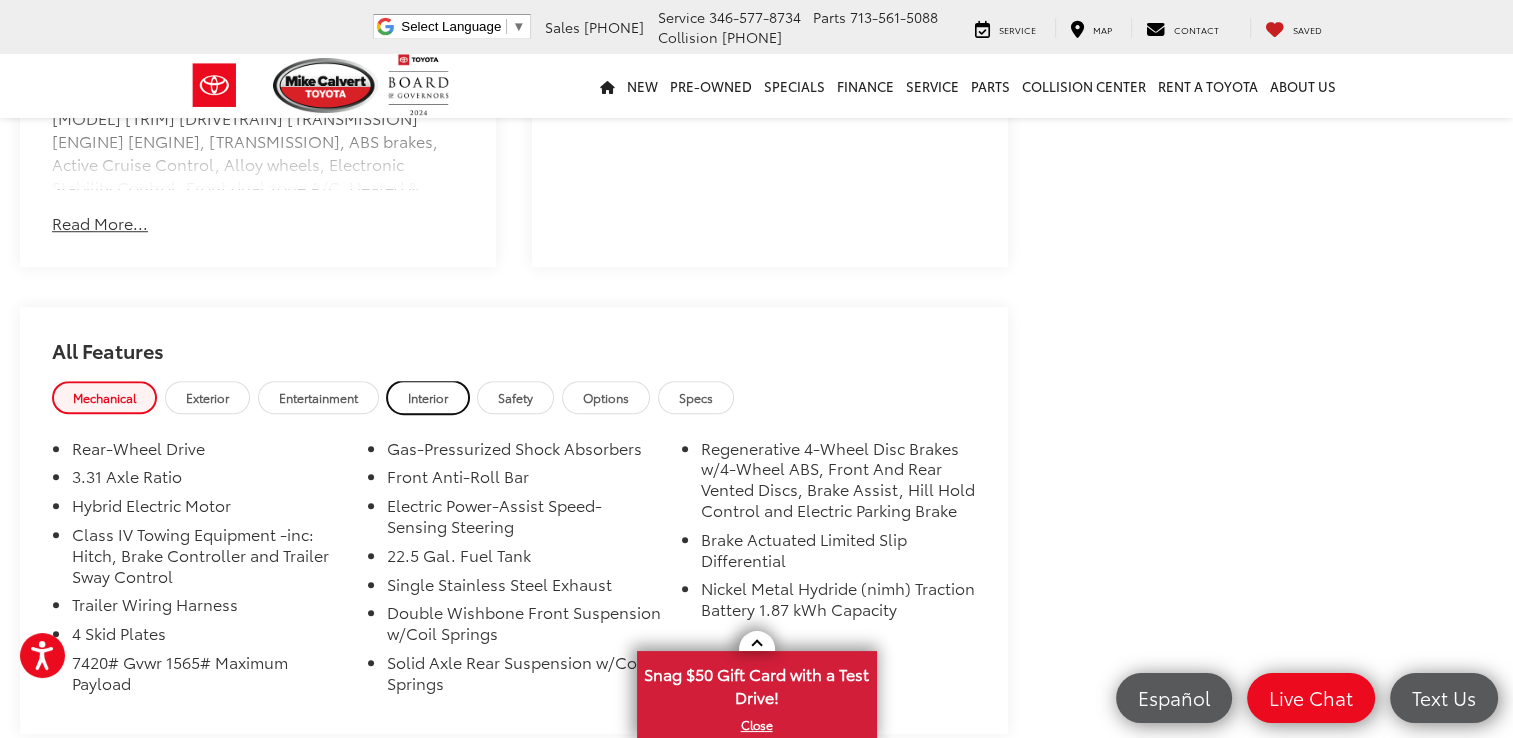 click on "Interior" at bounding box center [428, 397] 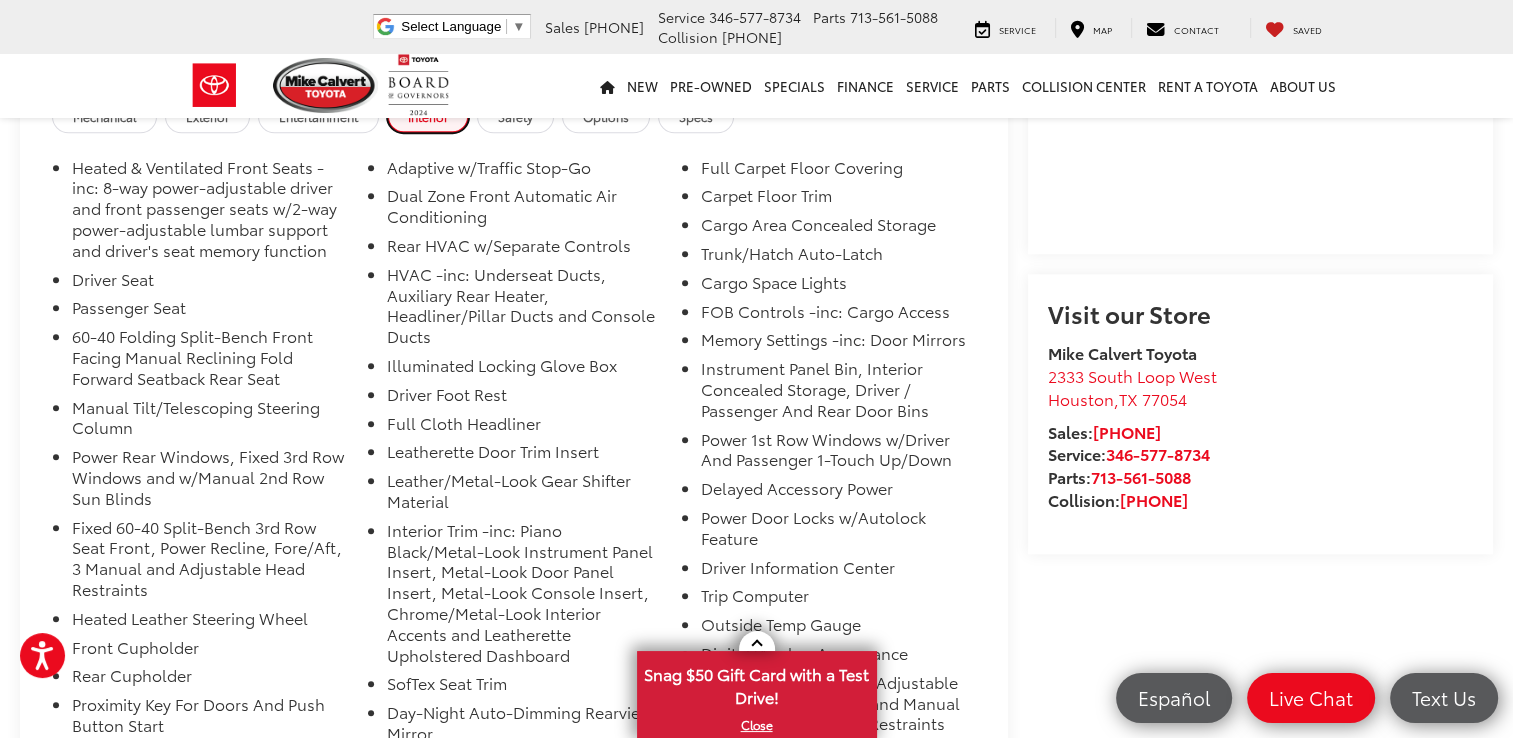 scroll, scrollTop: 1688, scrollLeft: 0, axis: vertical 